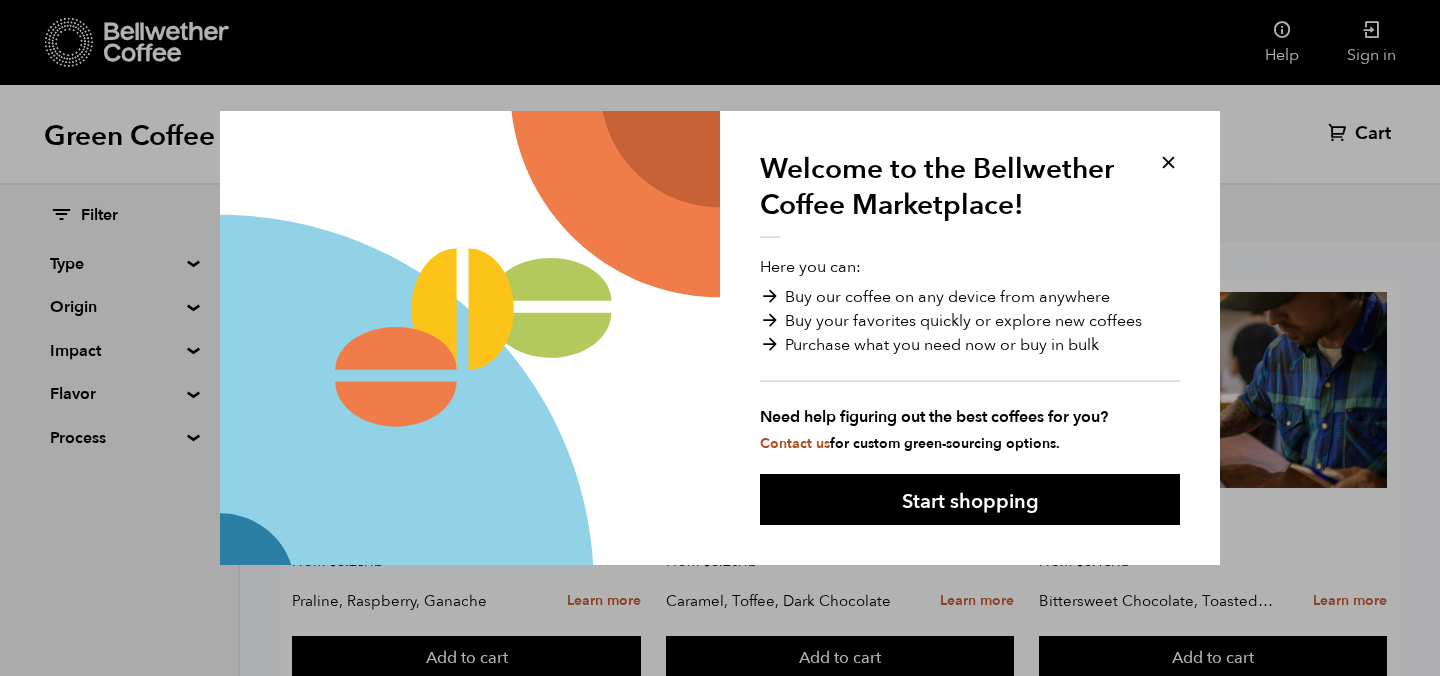 scroll, scrollTop: 0, scrollLeft: 0, axis: both 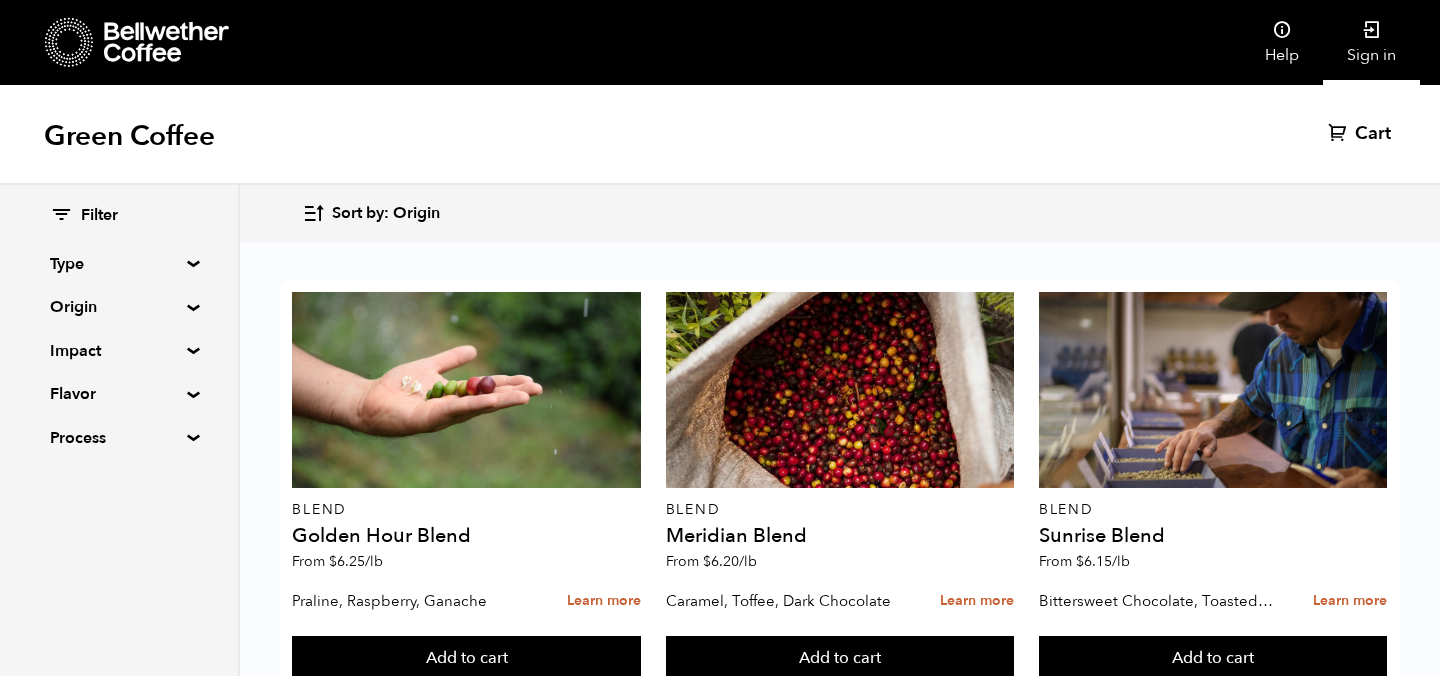 click at bounding box center [1372, 30] 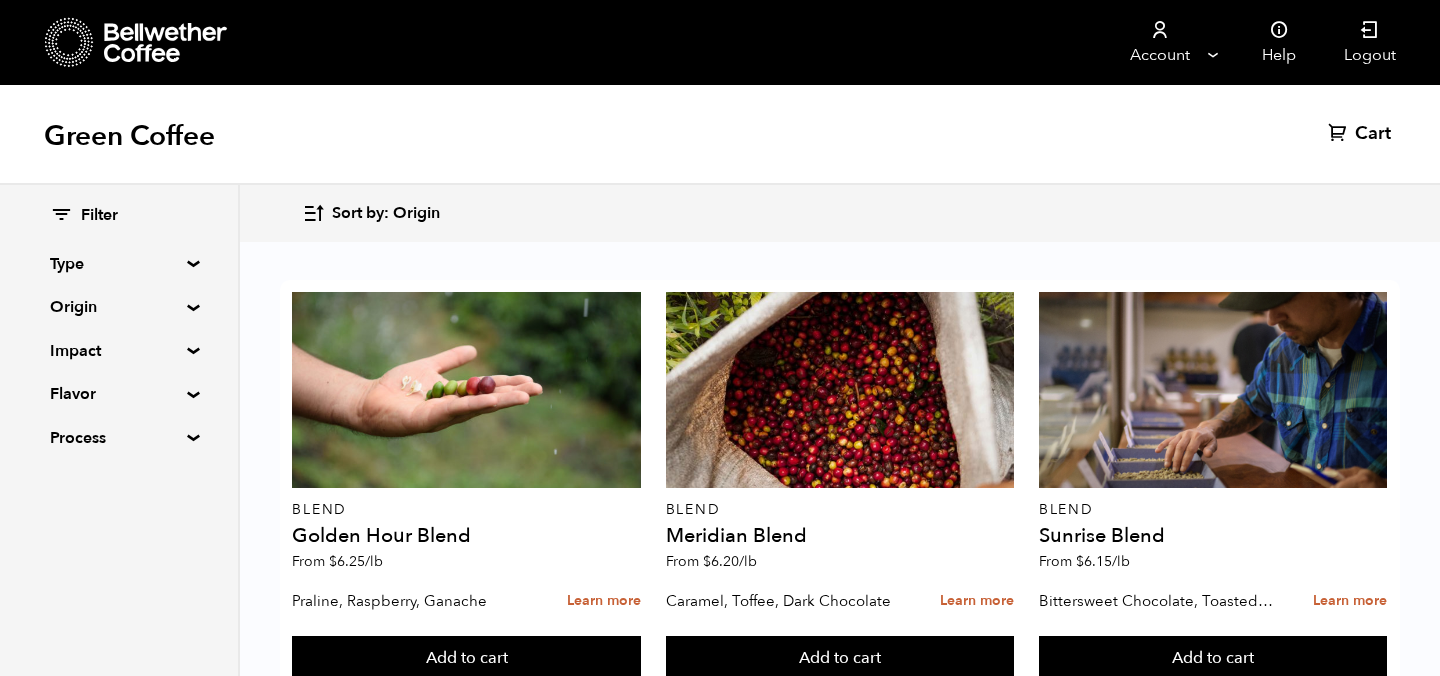 scroll, scrollTop: 911, scrollLeft: 0, axis: vertical 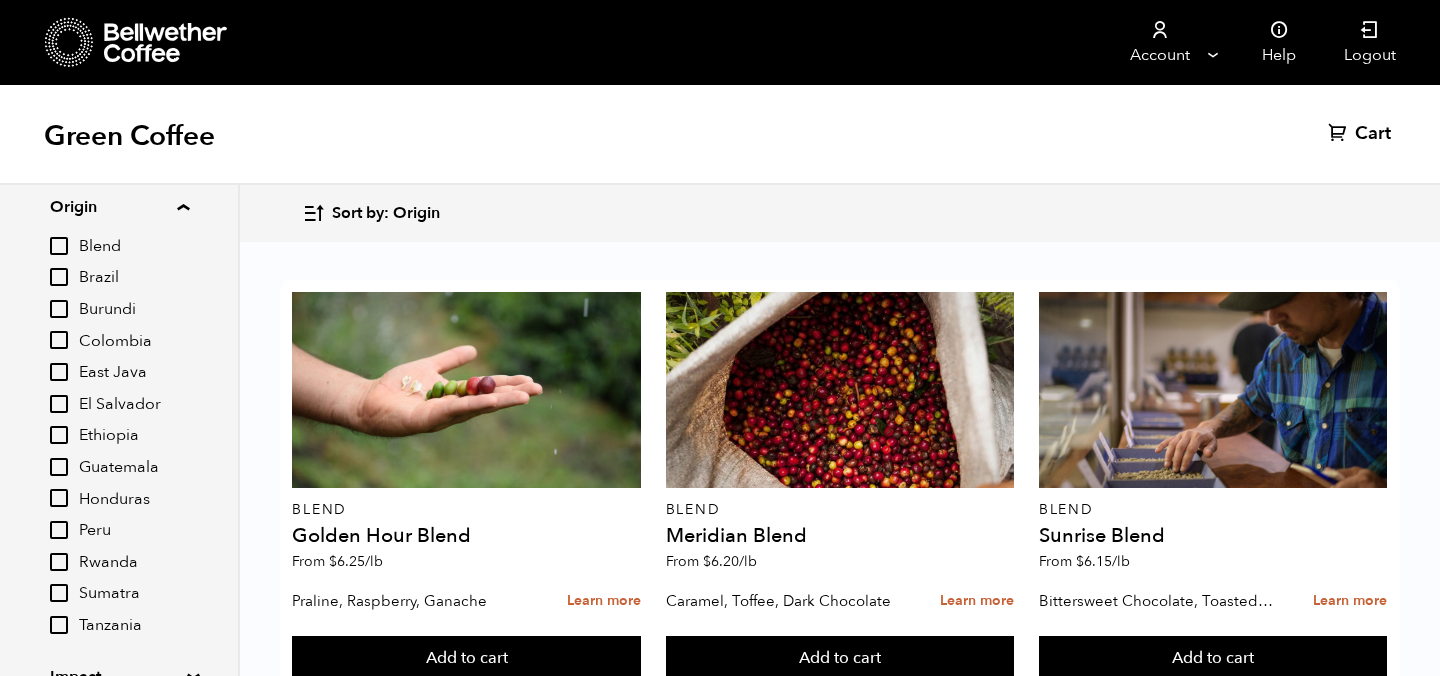 click on "Brazil" at bounding box center [59, 277] 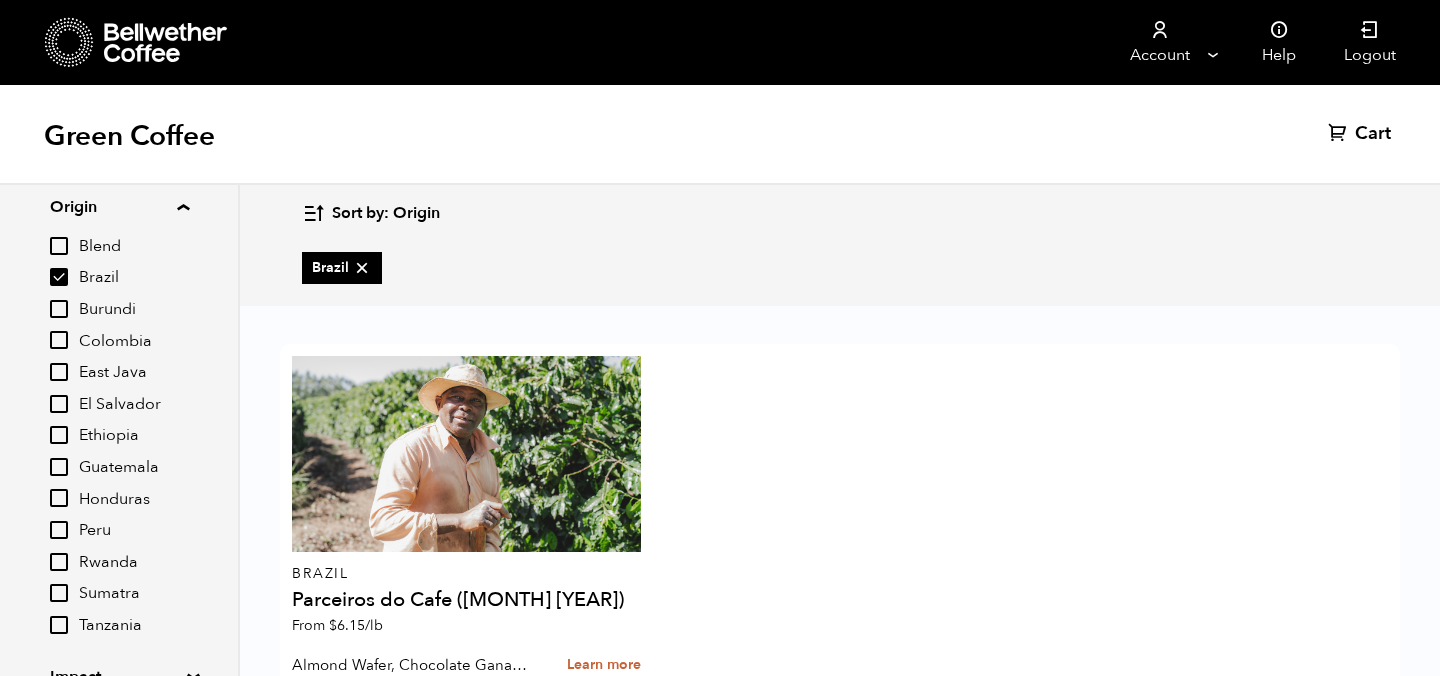 scroll, scrollTop: 0, scrollLeft: 0, axis: both 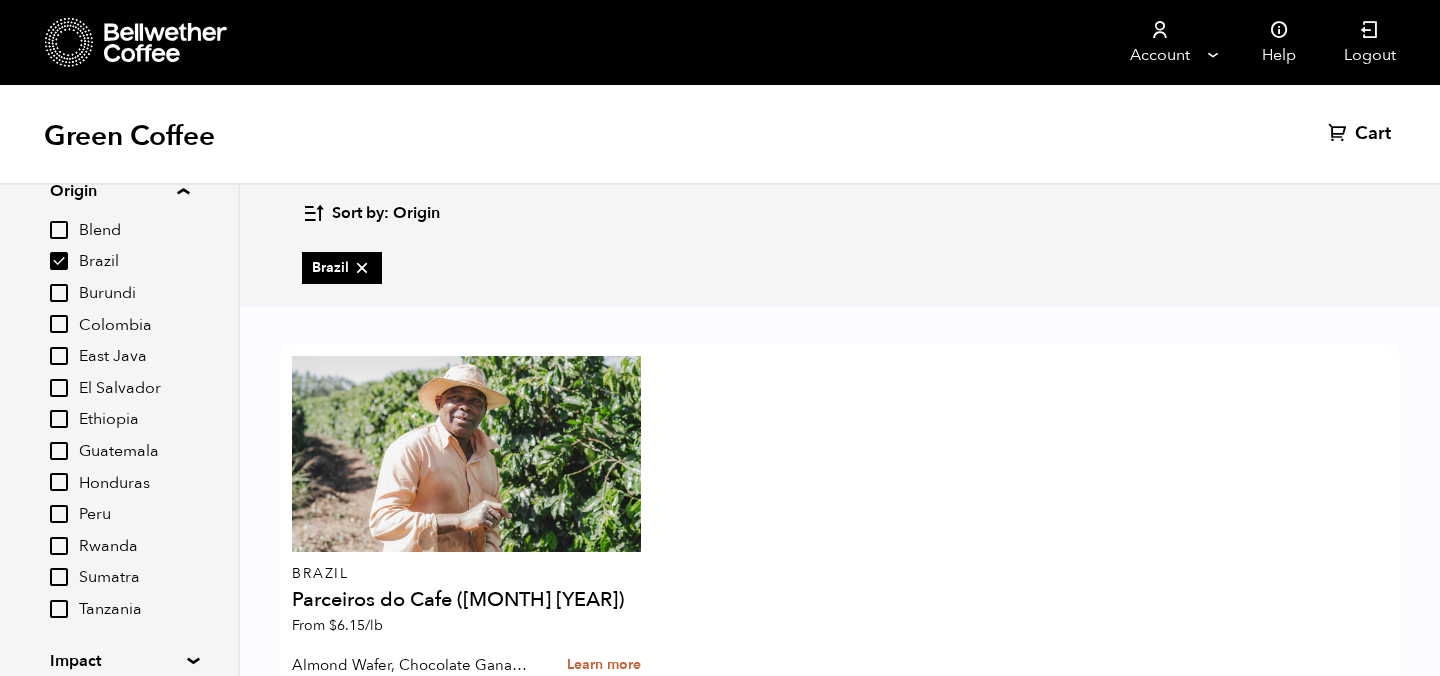 click on "Guatemala" at bounding box center (59, 451) 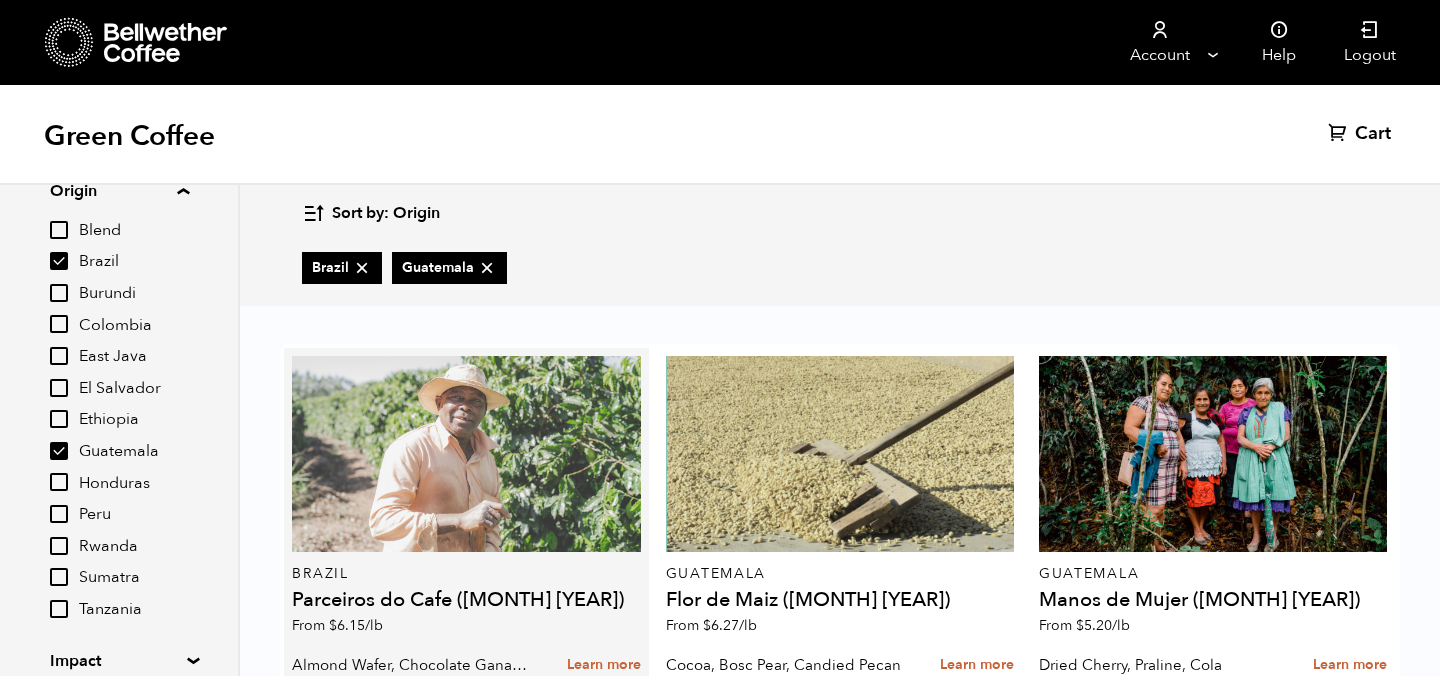 scroll, scrollTop: 56, scrollLeft: 0, axis: vertical 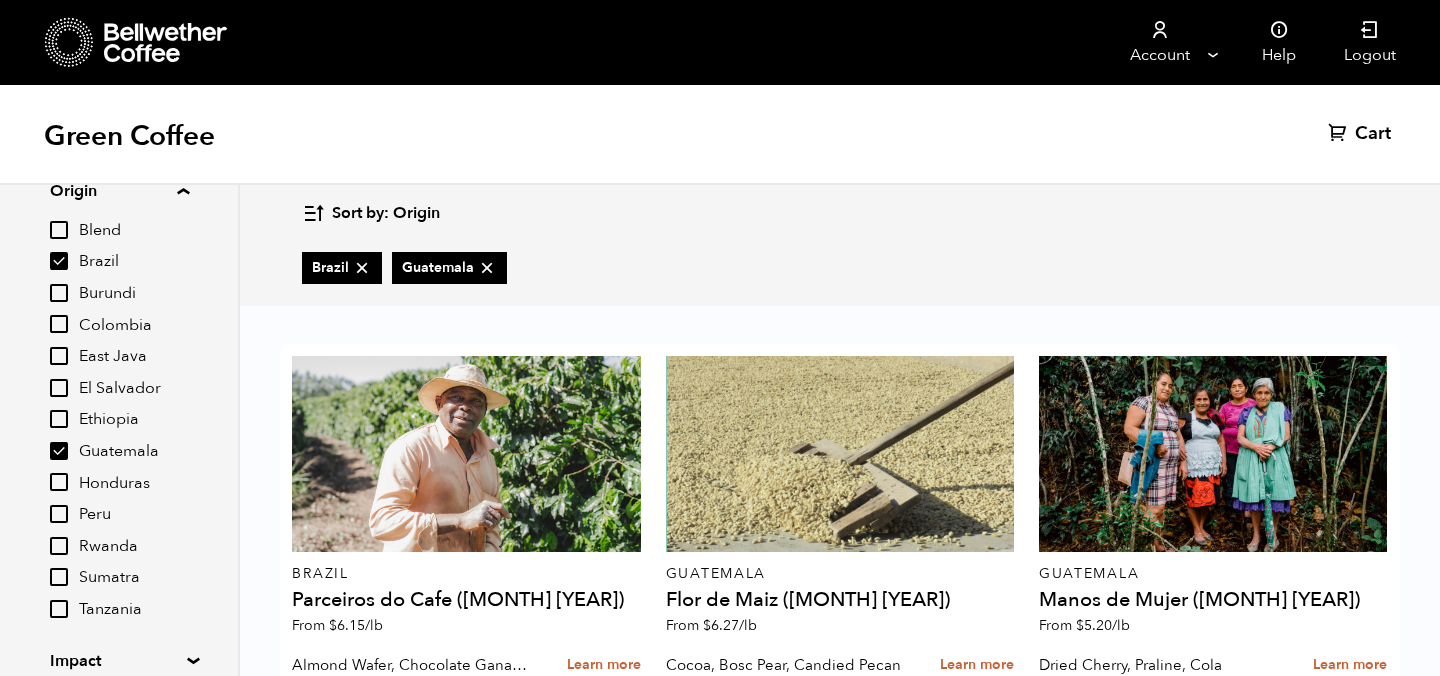 click on "Brazil" at bounding box center (59, 261) 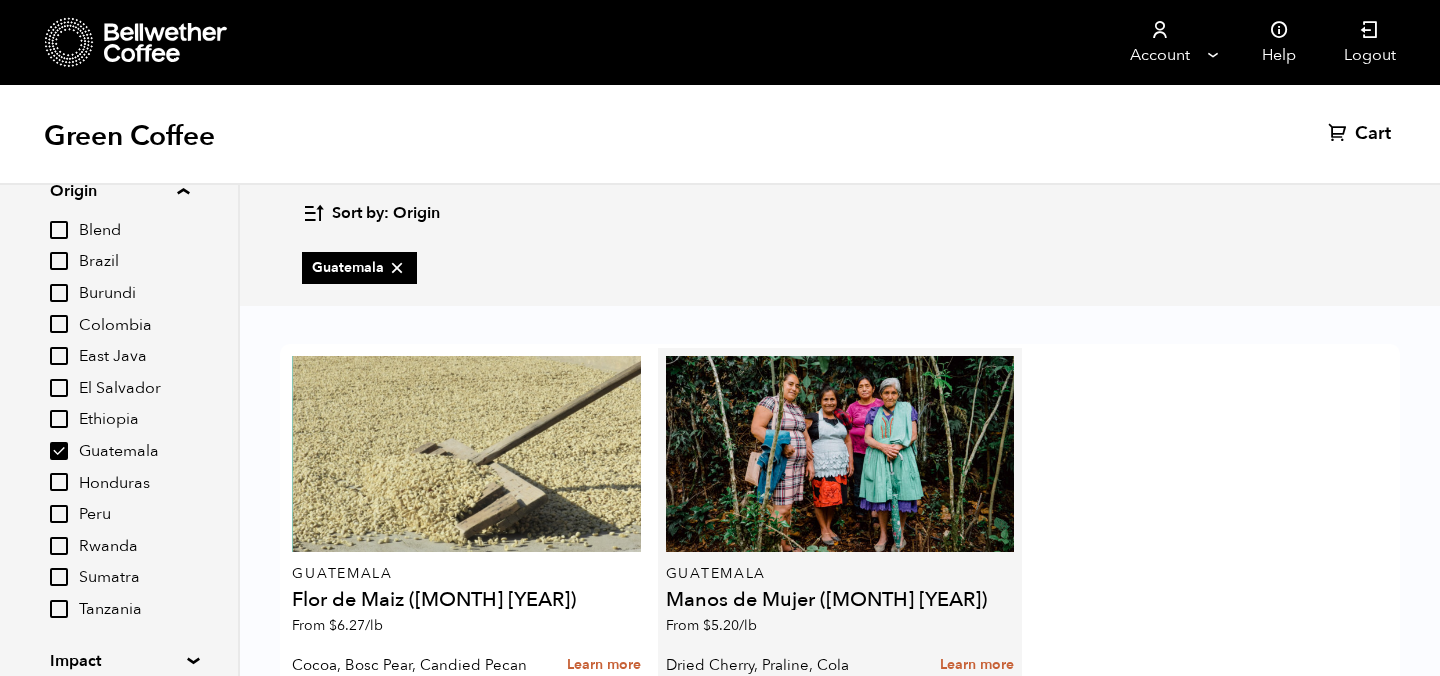 scroll, scrollTop: 132, scrollLeft: 0, axis: vertical 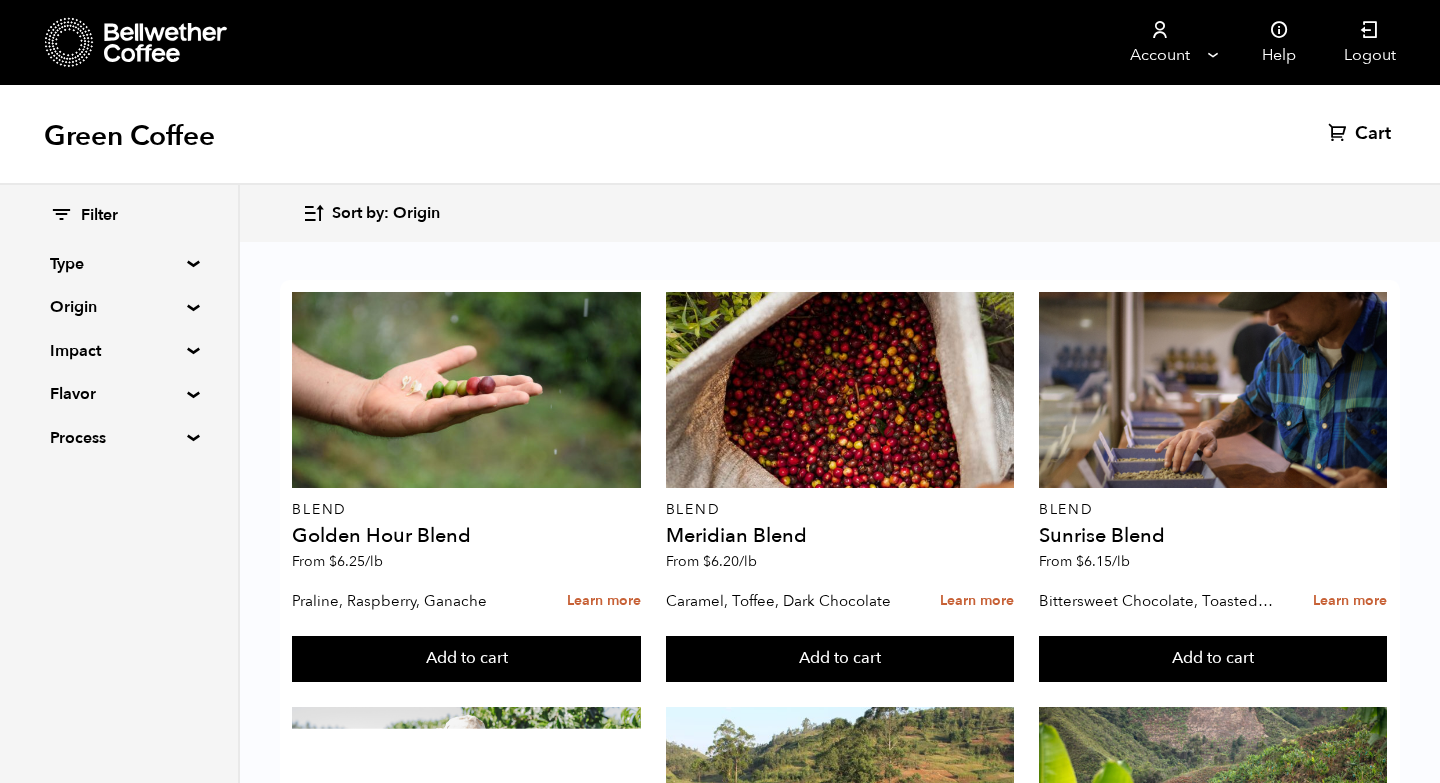 click on "Origin" at bounding box center (119, 307) 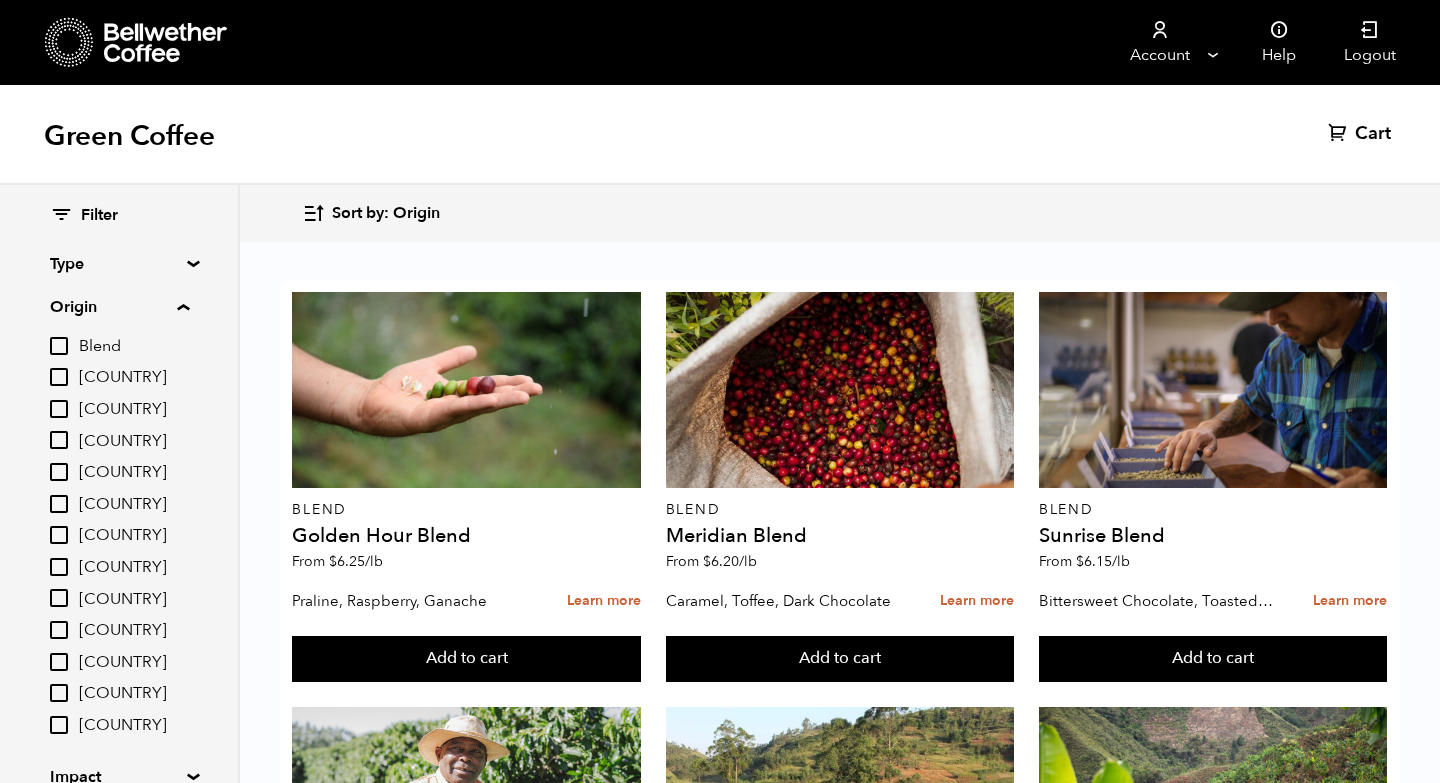 click on "Blend" at bounding box center [134, 347] 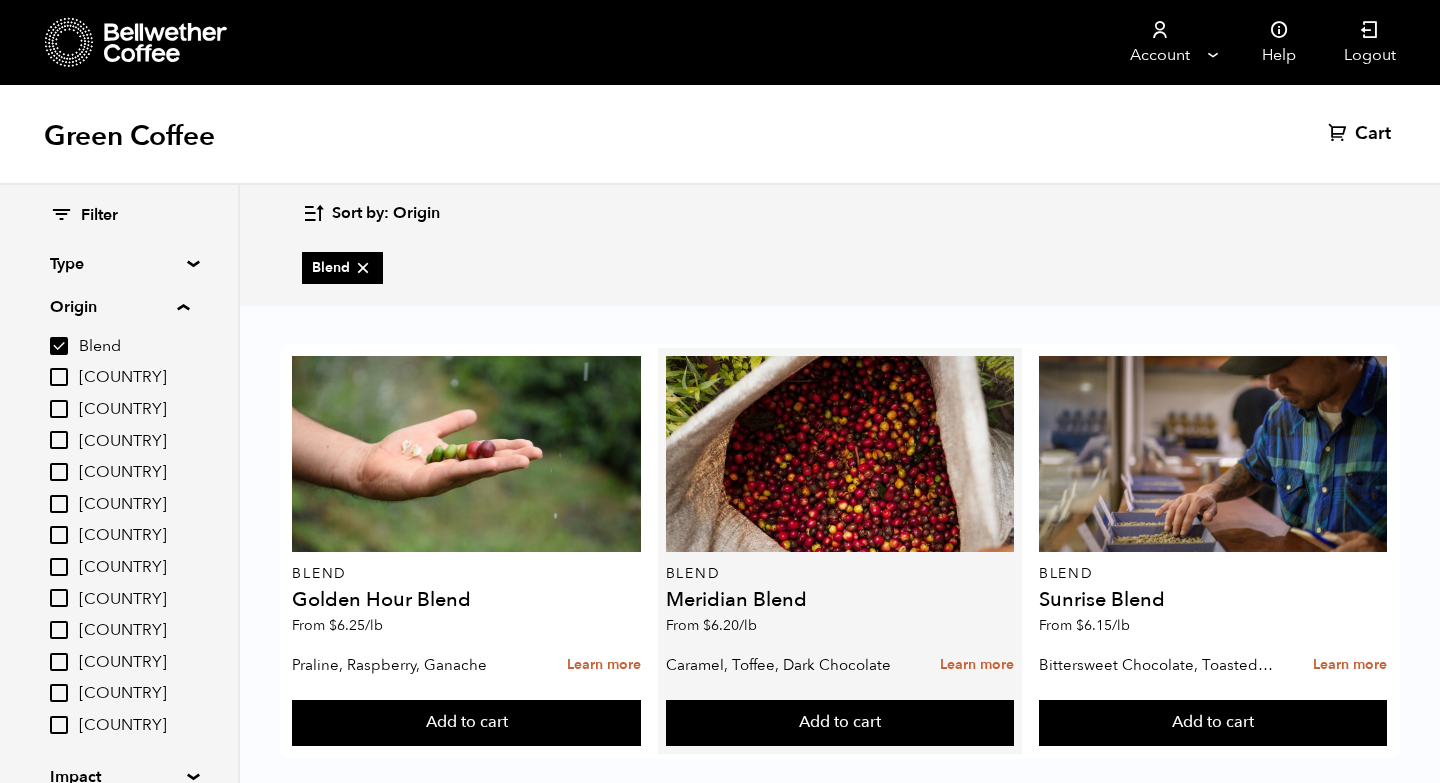 scroll, scrollTop: 25, scrollLeft: 0, axis: vertical 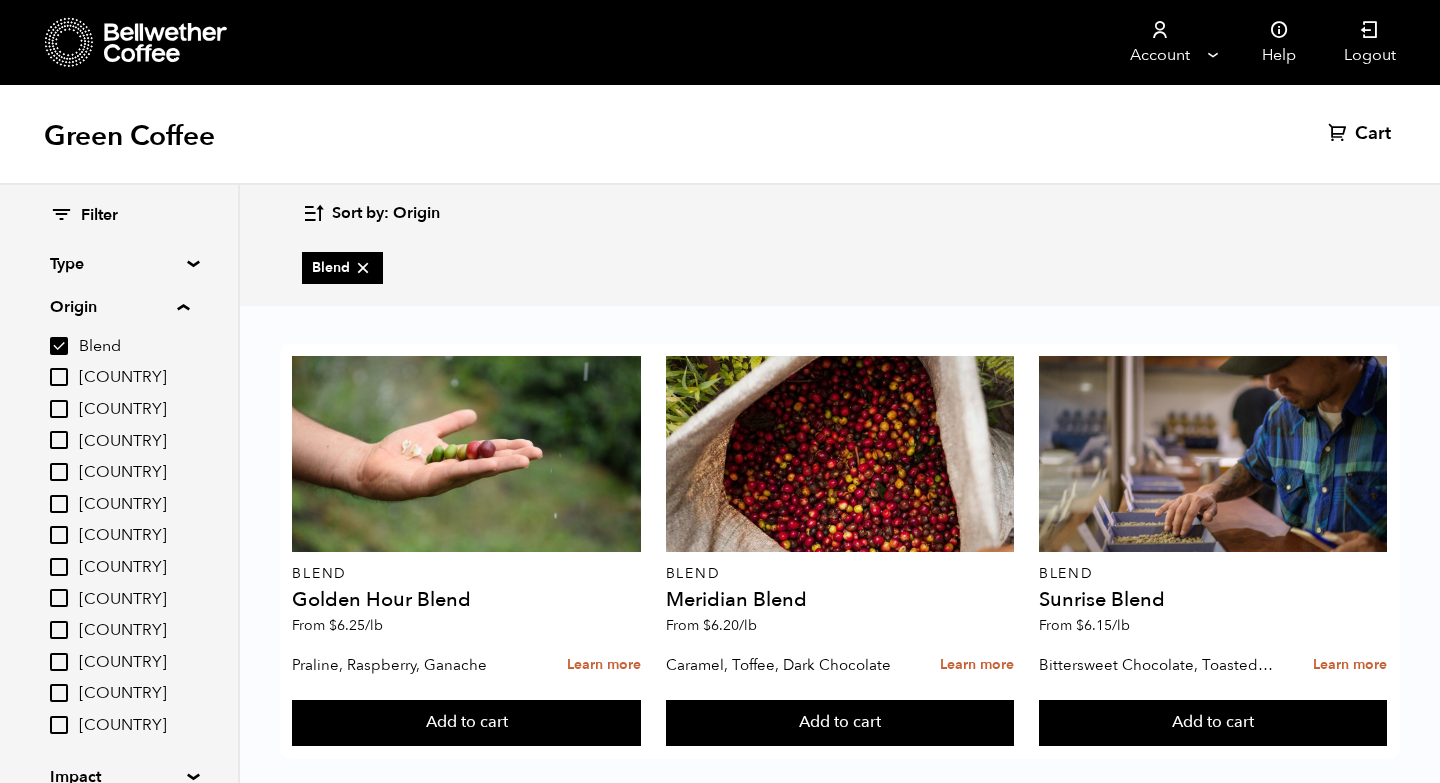 click on "Blend" at bounding box center [134, 347] 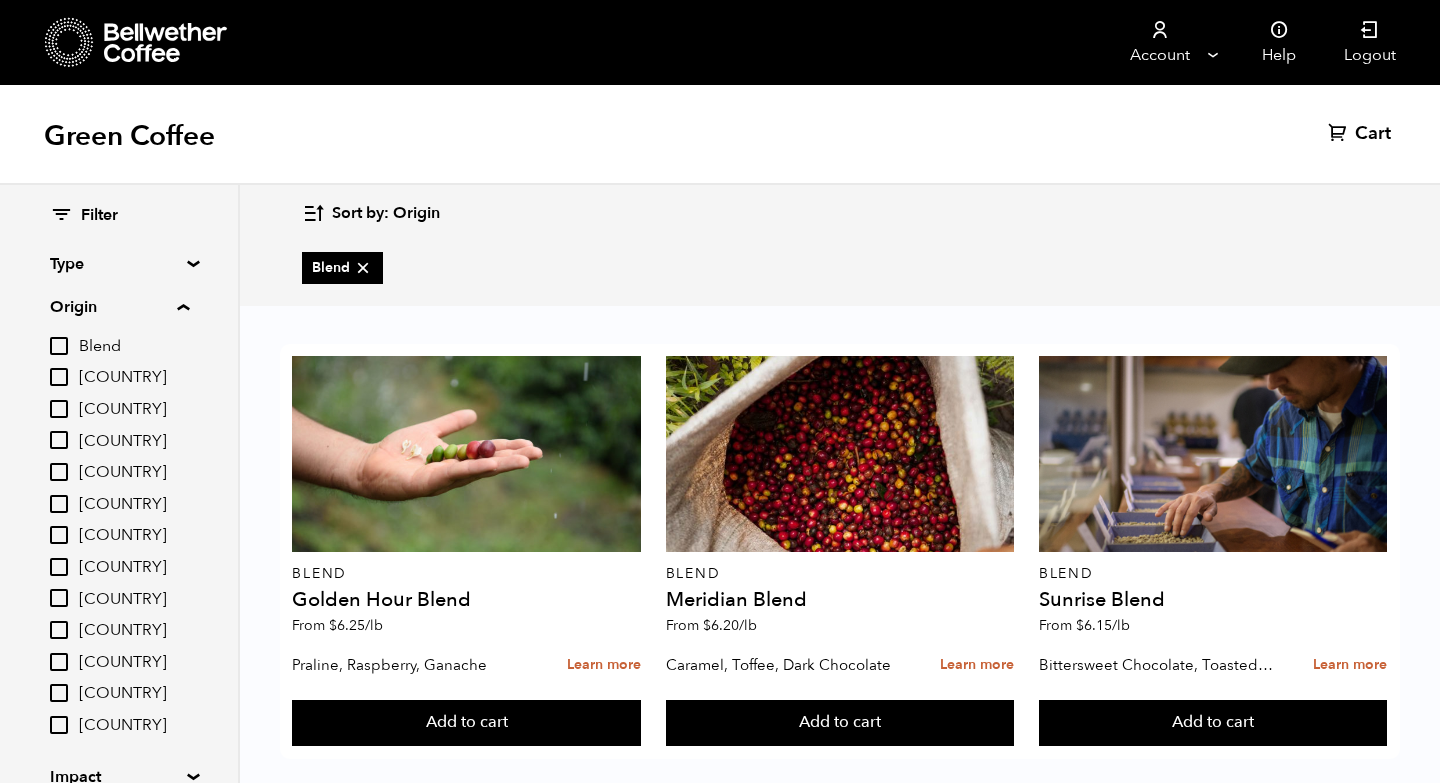 checkbox on "false" 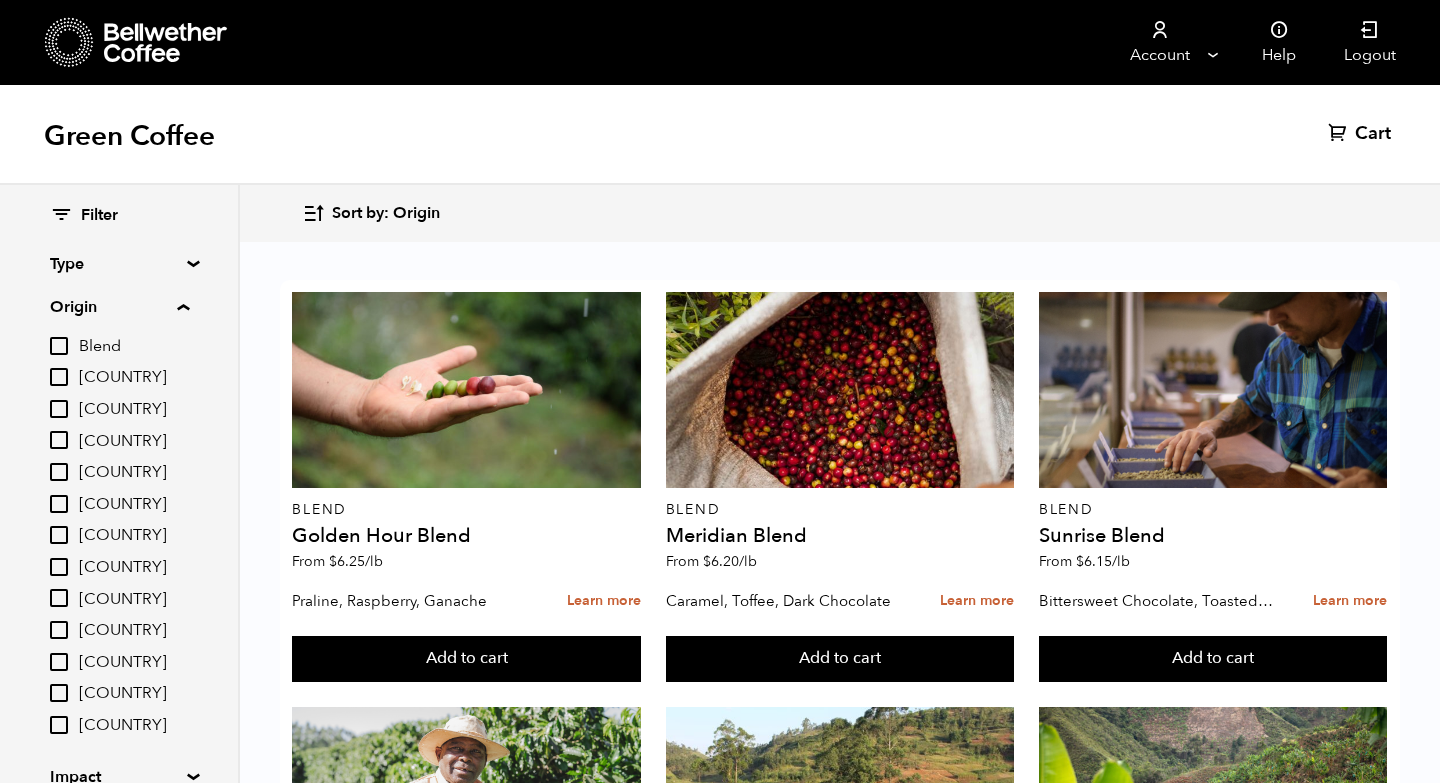 click on "Brazil" at bounding box center (134, 378) 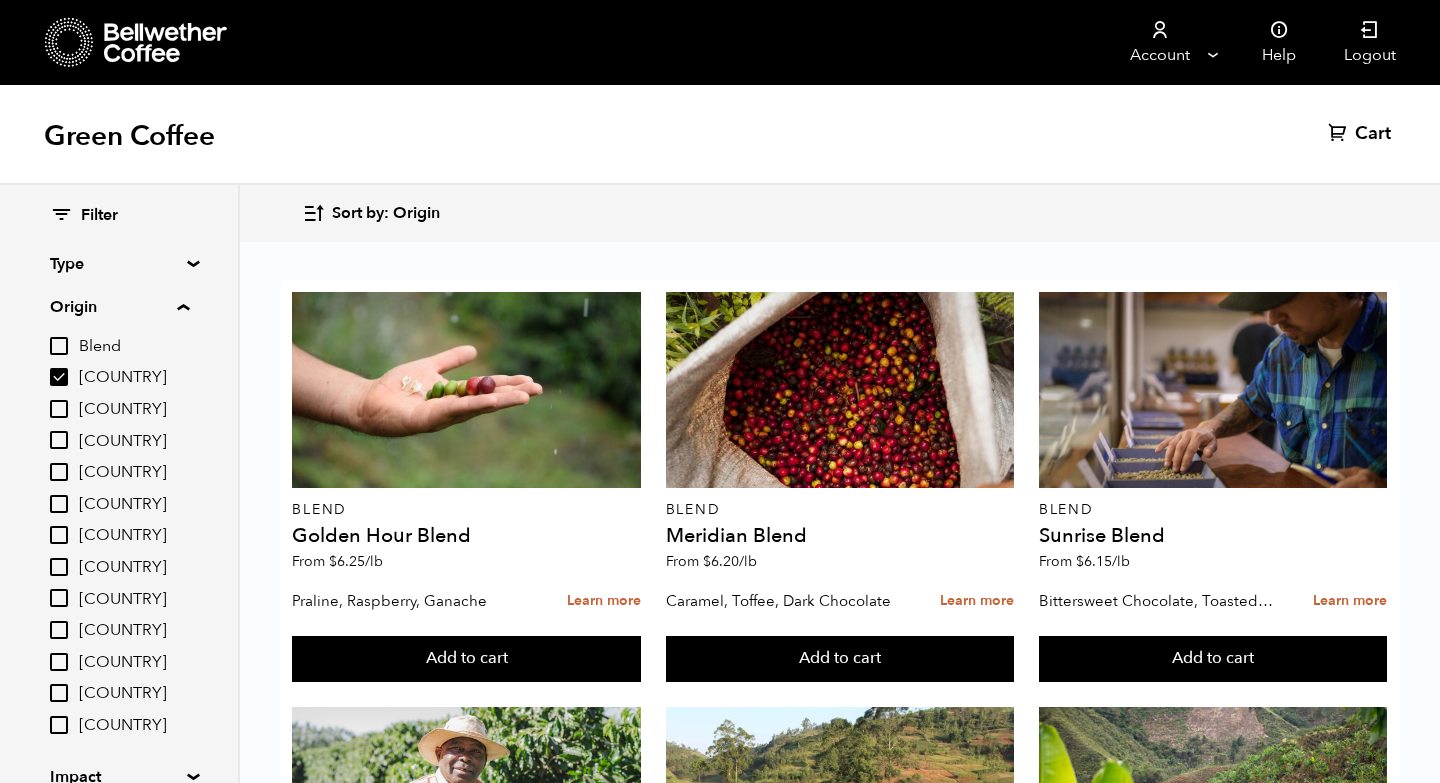 checkbox on "true" 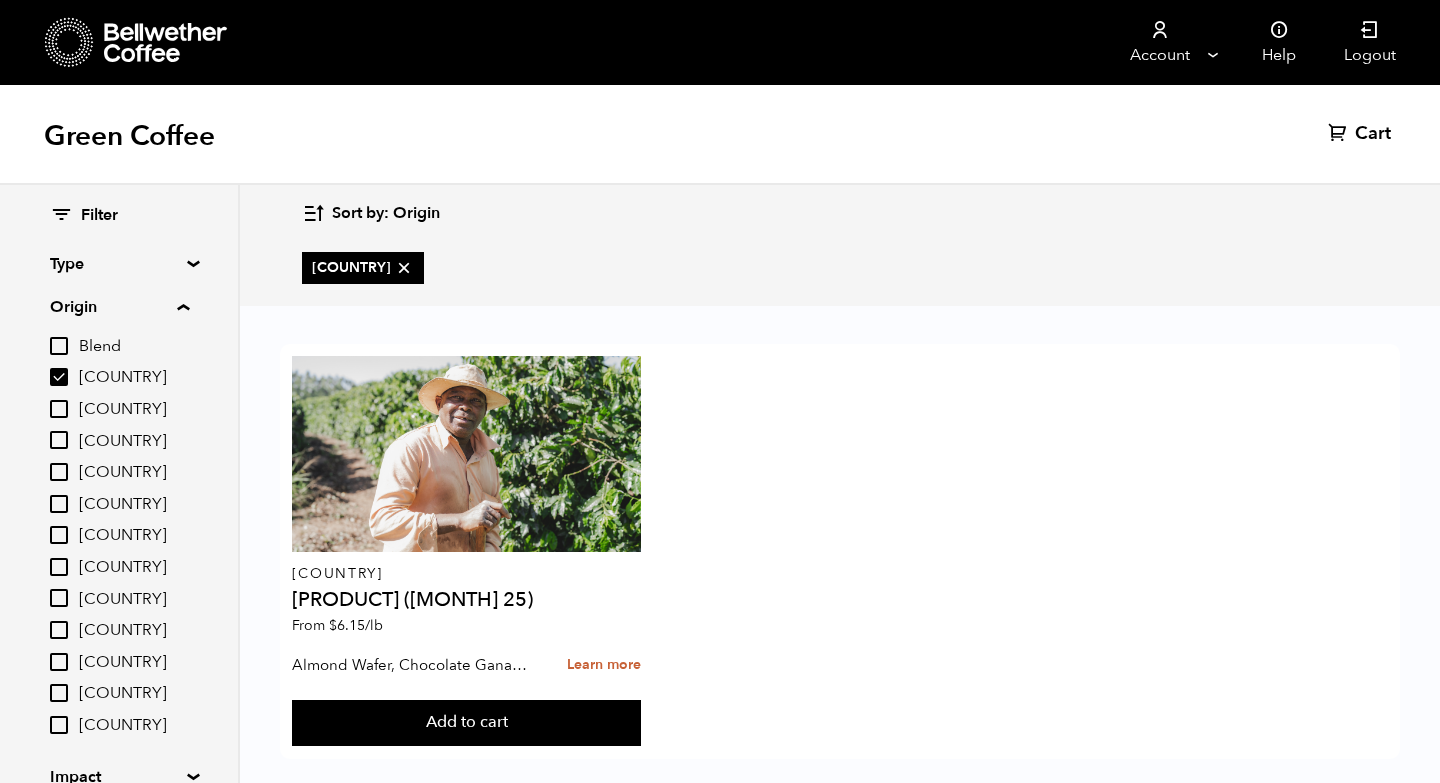 scroll, scrollTop: 25, scrollLeft: 0, axis: vertical 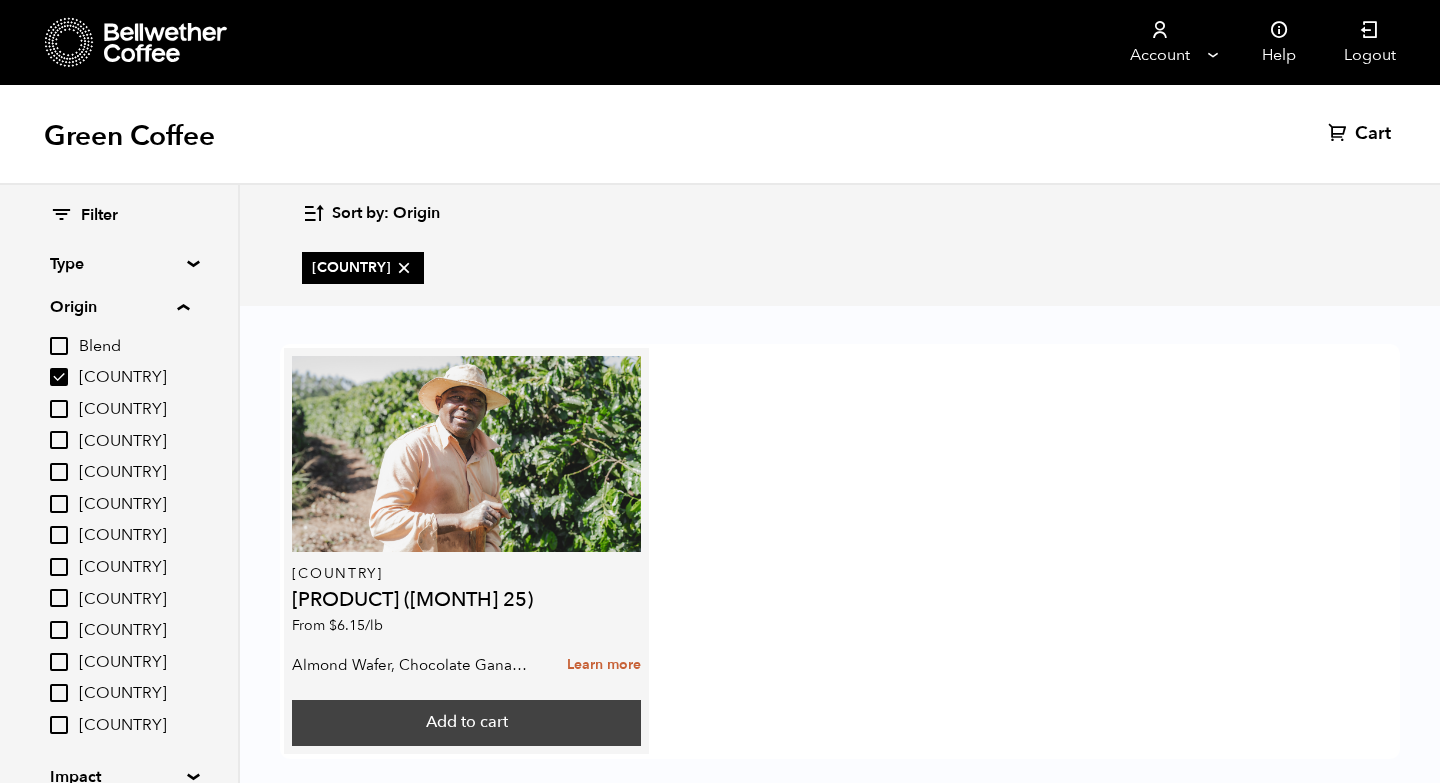 click on "Add to cart" at bounding box center [466, 723] 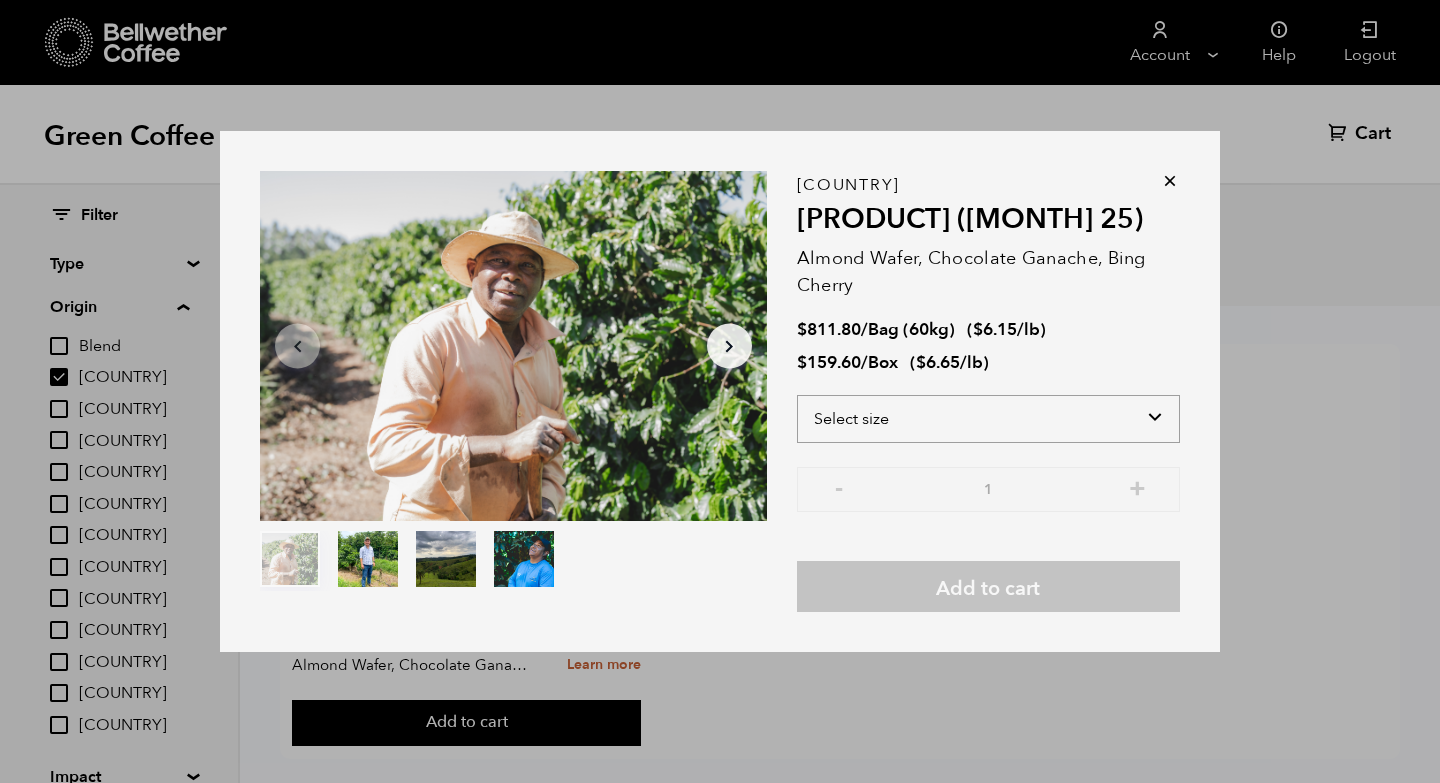 click on "Select size   Bag (60kg) (132 lbs) Box (24 lbs)" at bounding box center [988, 419] 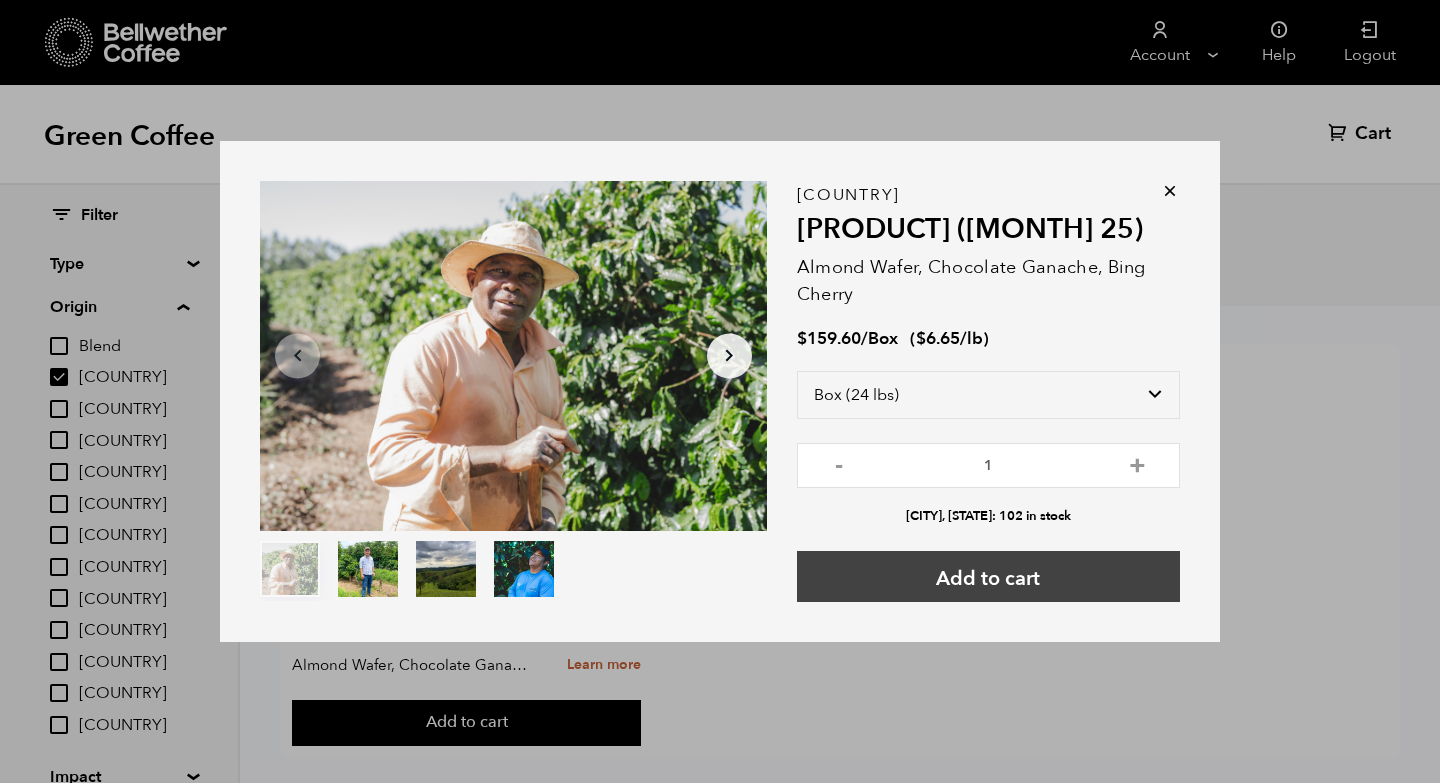 click on "Add to cart" at bounding box center [988, 576] 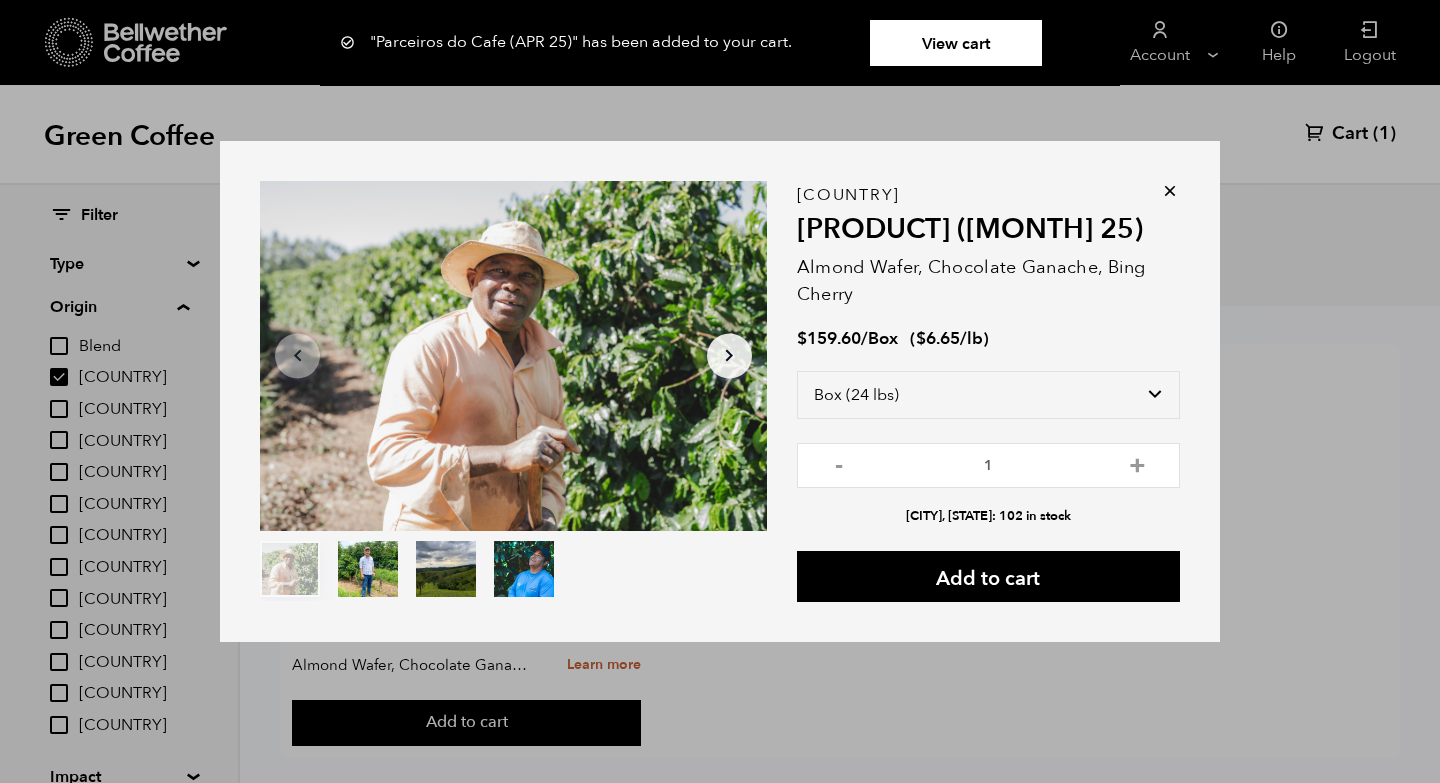click on "Item 1 of 4           Arrow Left Arrow Right item 0 item 1 item 2 item 3 Item 1 of 4
"Parceiros do Cafe (APR 25)" has been added to your cart.  View cart {"cart_contents_count":1}
Brazil
Parceiros do Cafe (APR 25)   Almond Wafer, Chocolate Ganache, Bing Cherry
$ 159.60 / Box
( $ 6.65 /lb )
Select size   Bag (60kg) (132 lbs) Box (24 lbs)   -   1   +
Alameda, CA: 102 in stock
Add to cart" at bounding box center (720, 391) 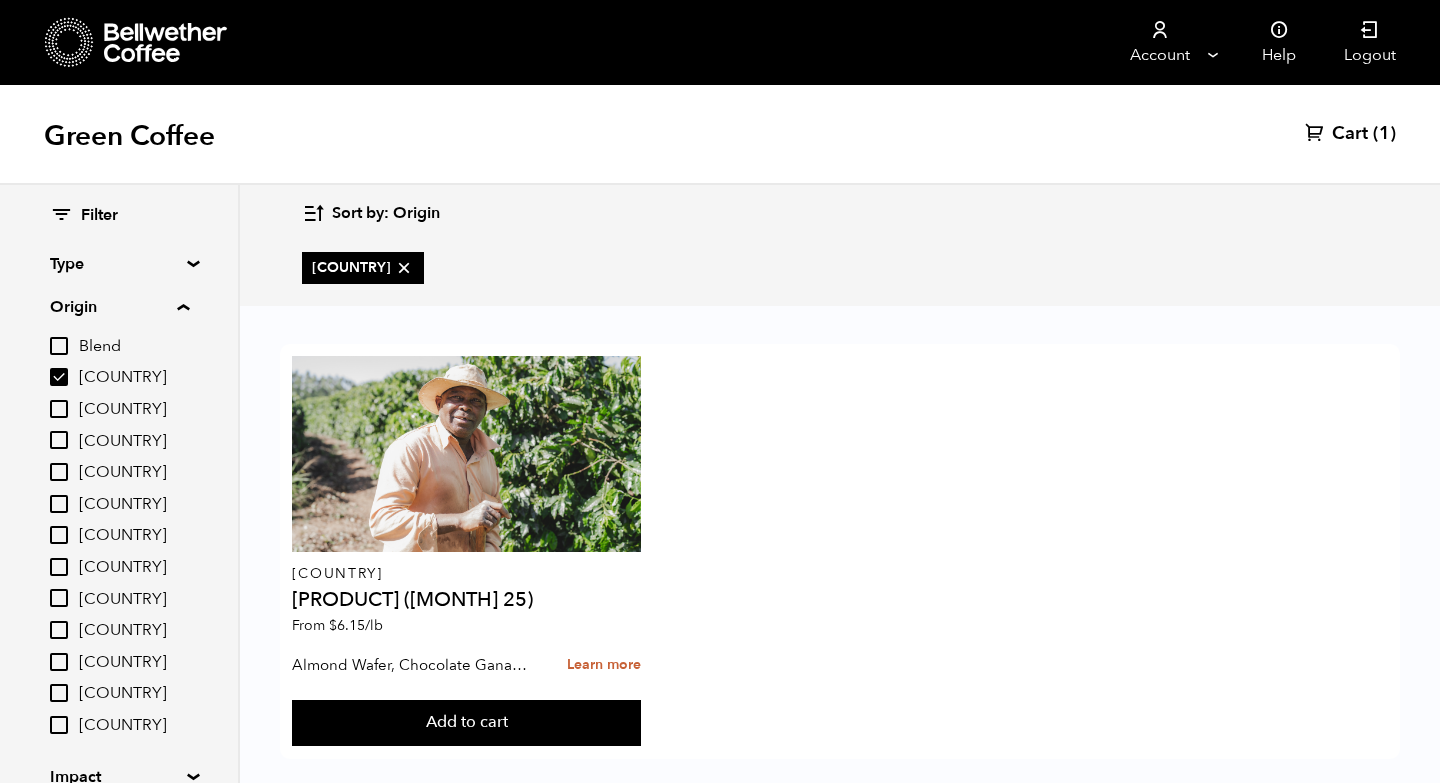 click on "Guatemala" at bounding box center [59, 567] 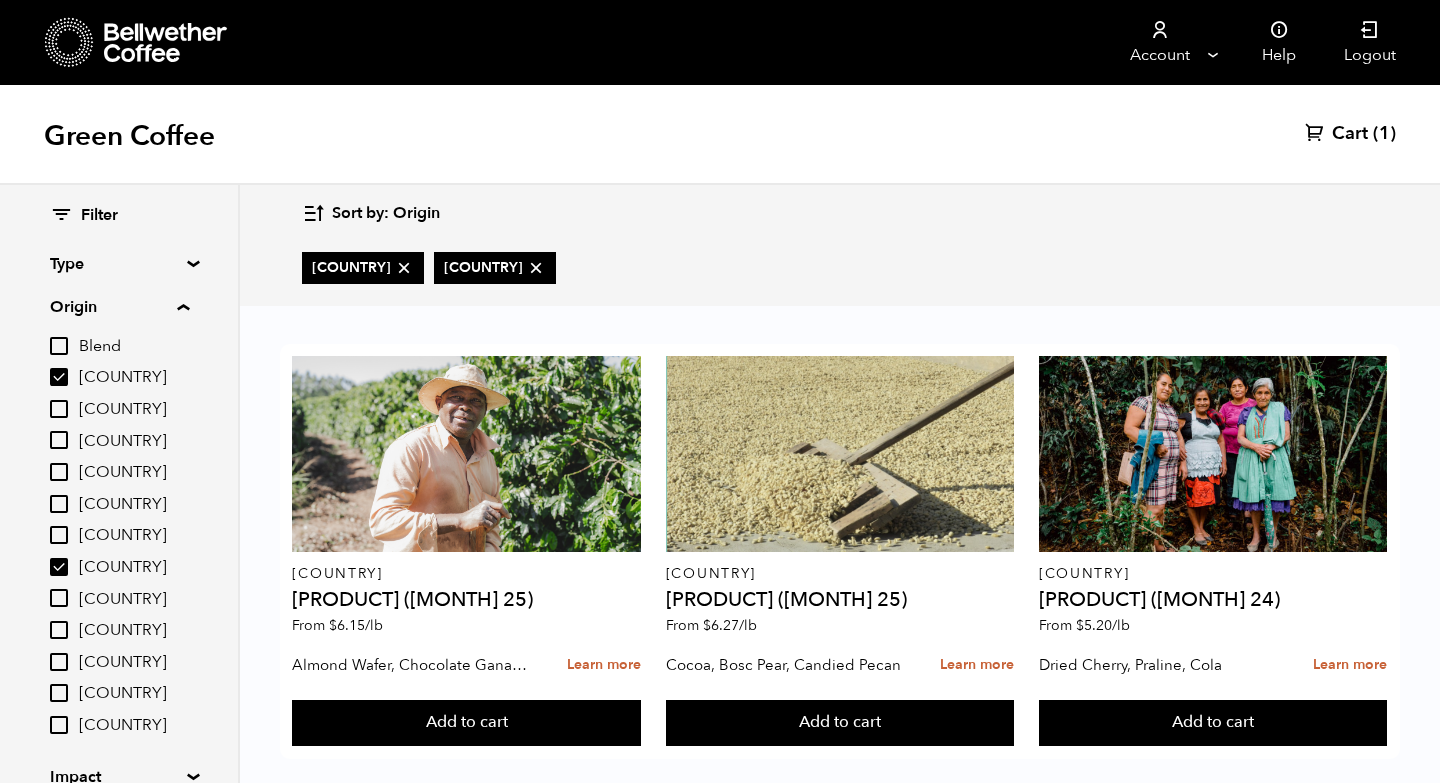 click on "Brazil" at bounding box center [59, 377] 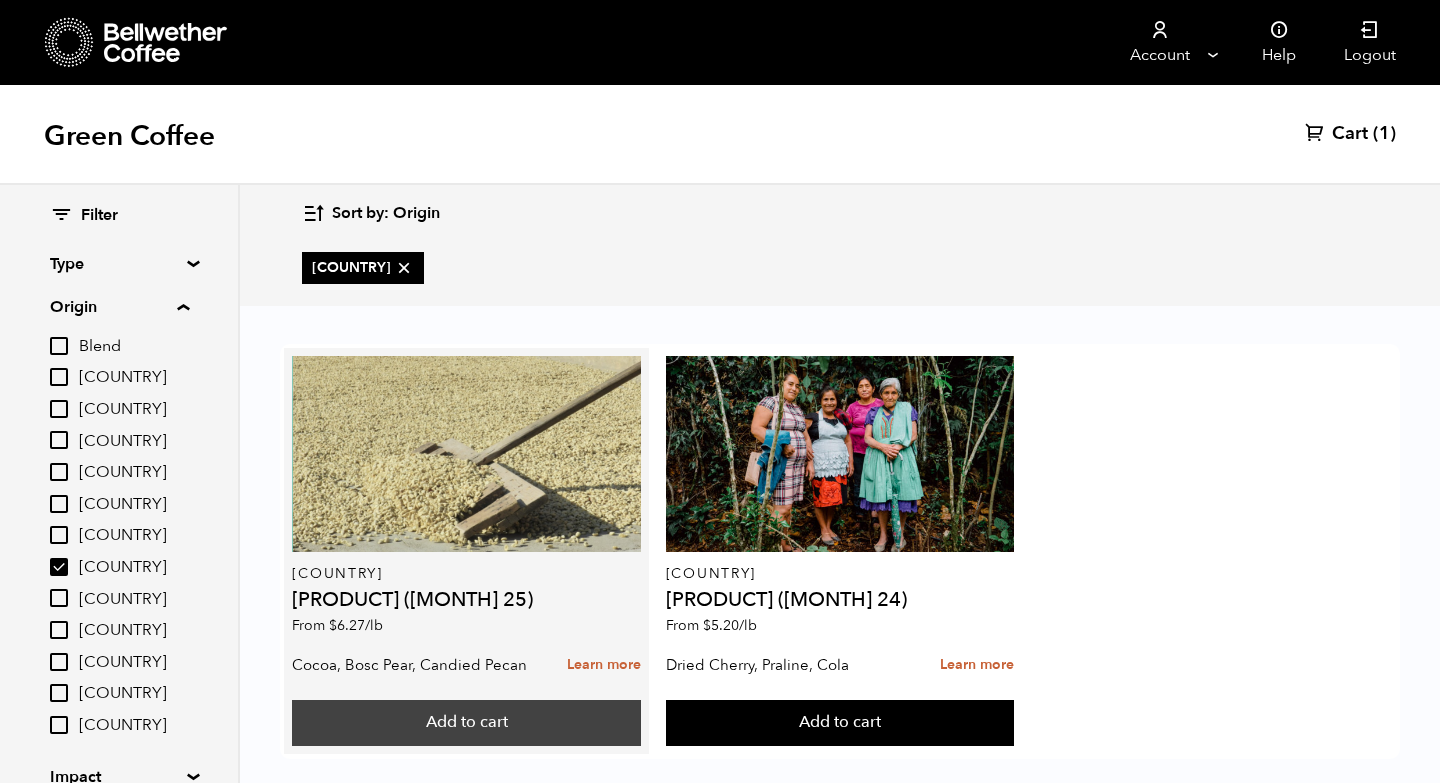 click on "Add to cart" at bounding box center (466, 723) 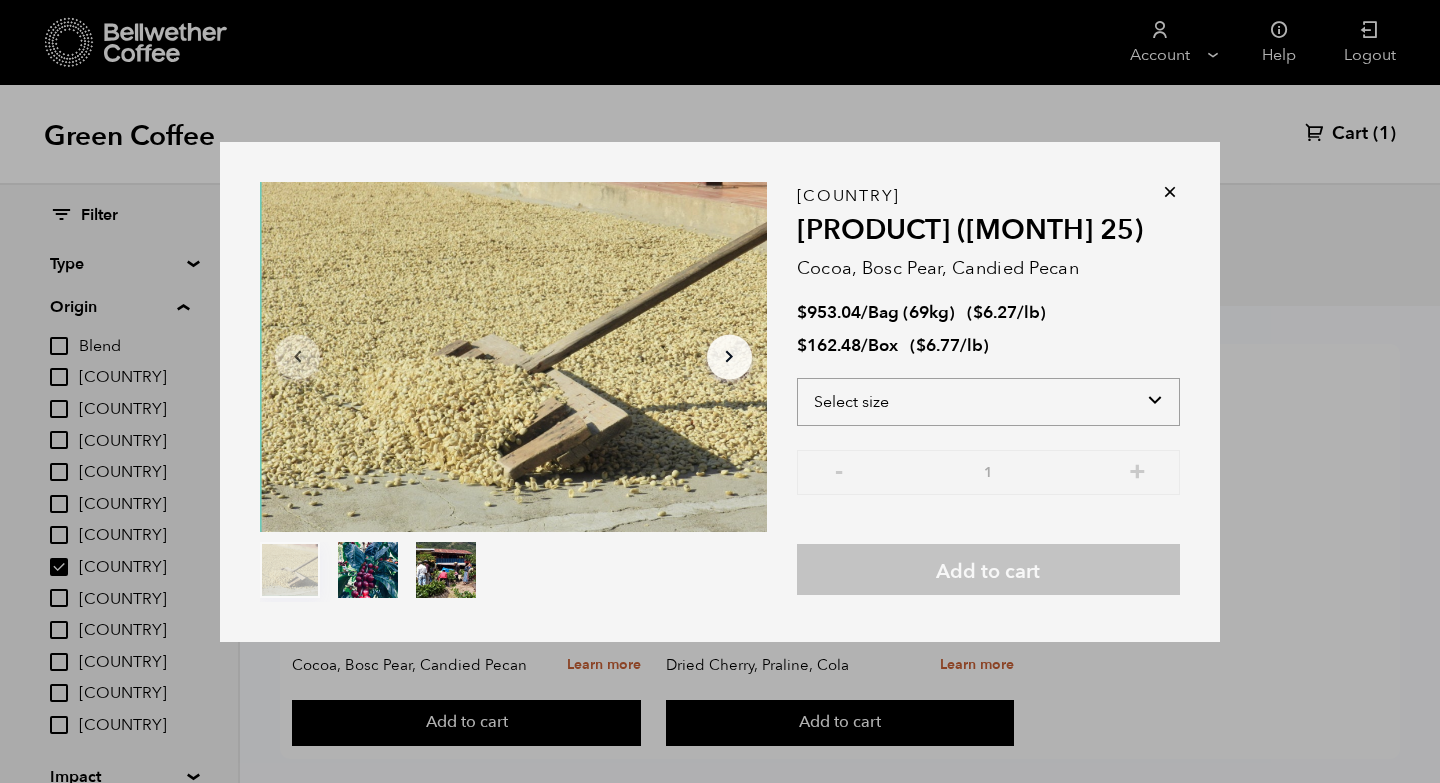 click on "Select size   Bag (69kg) (152 lbs) Box (24 lbs)" at bounding box center (988, 402) 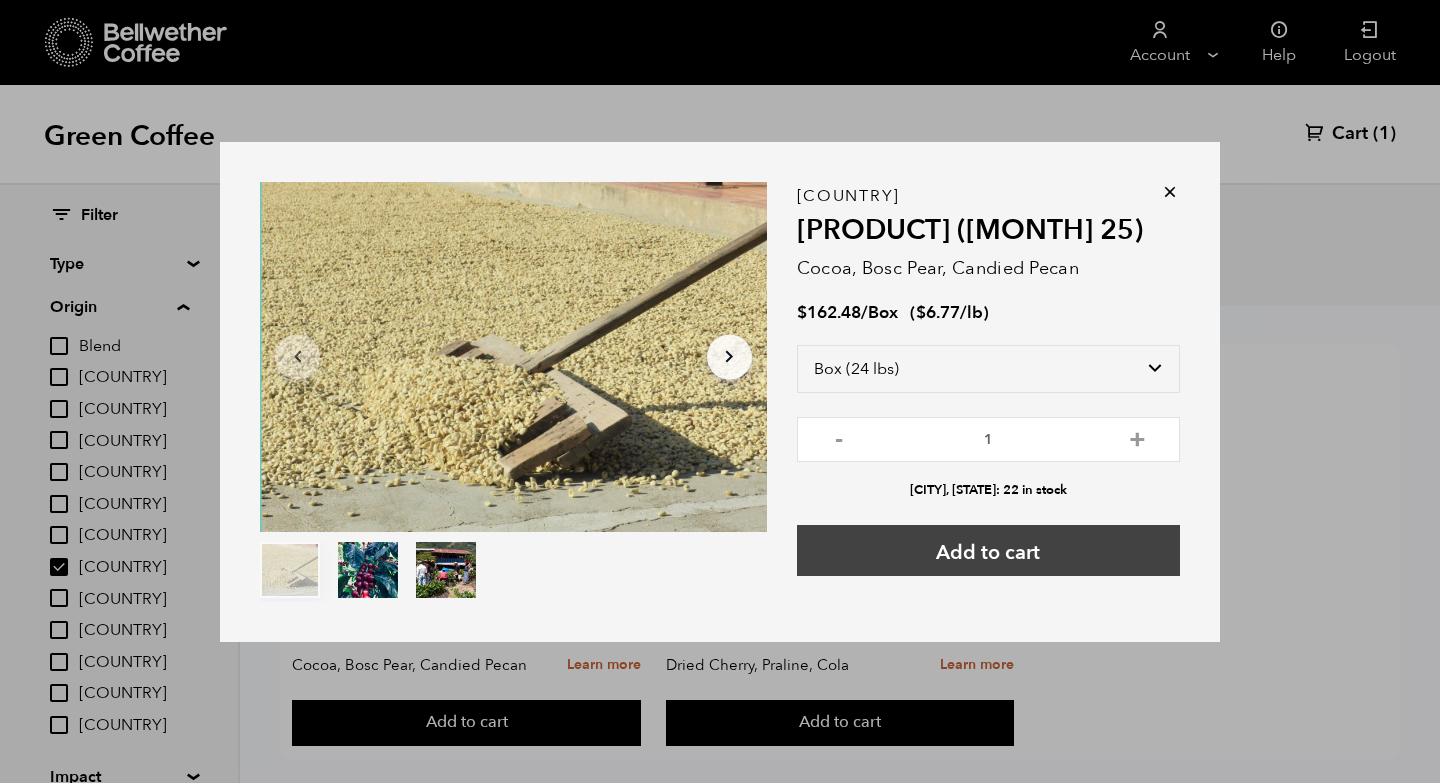 click on "Add to cart" at bounding box center (988, 550) 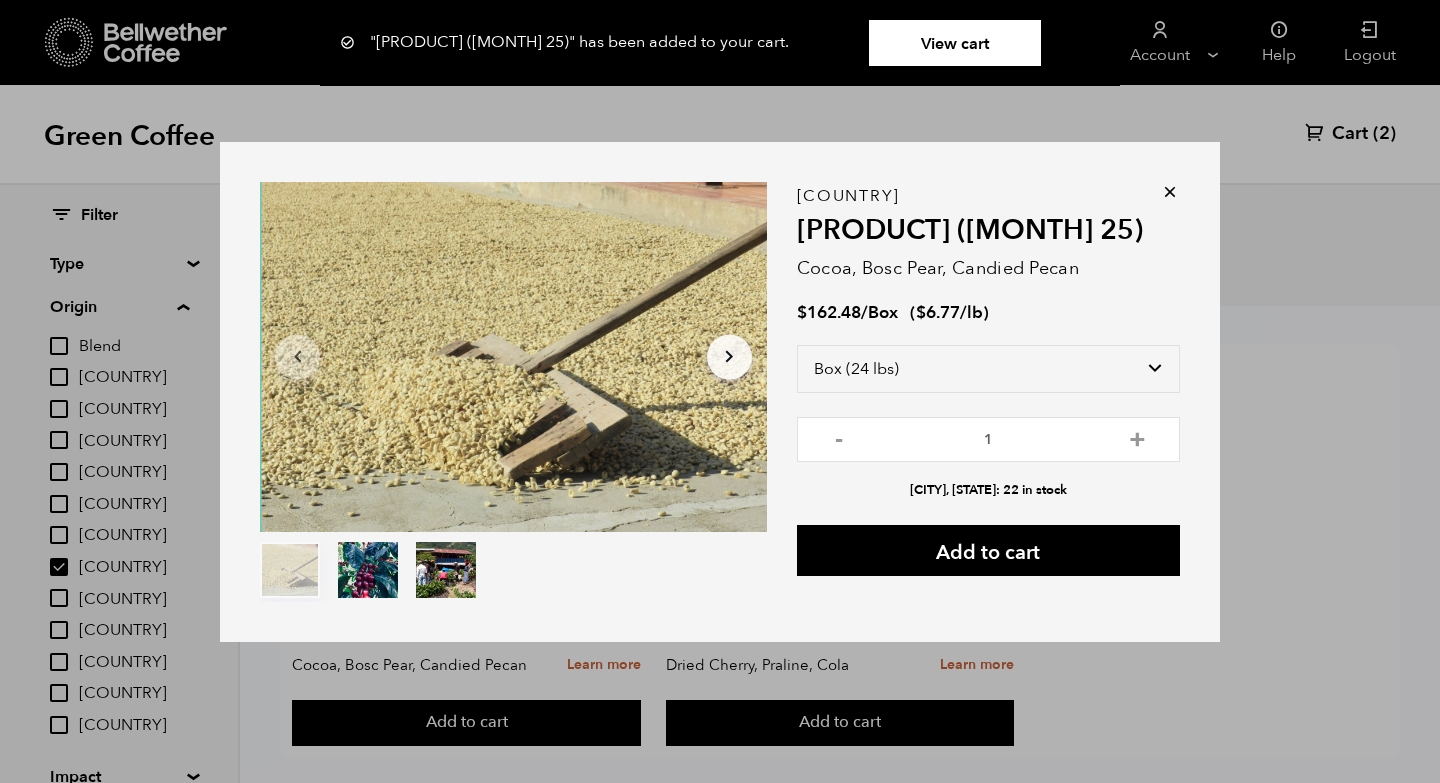 click on "View cart" at bounding box center (955, 43) 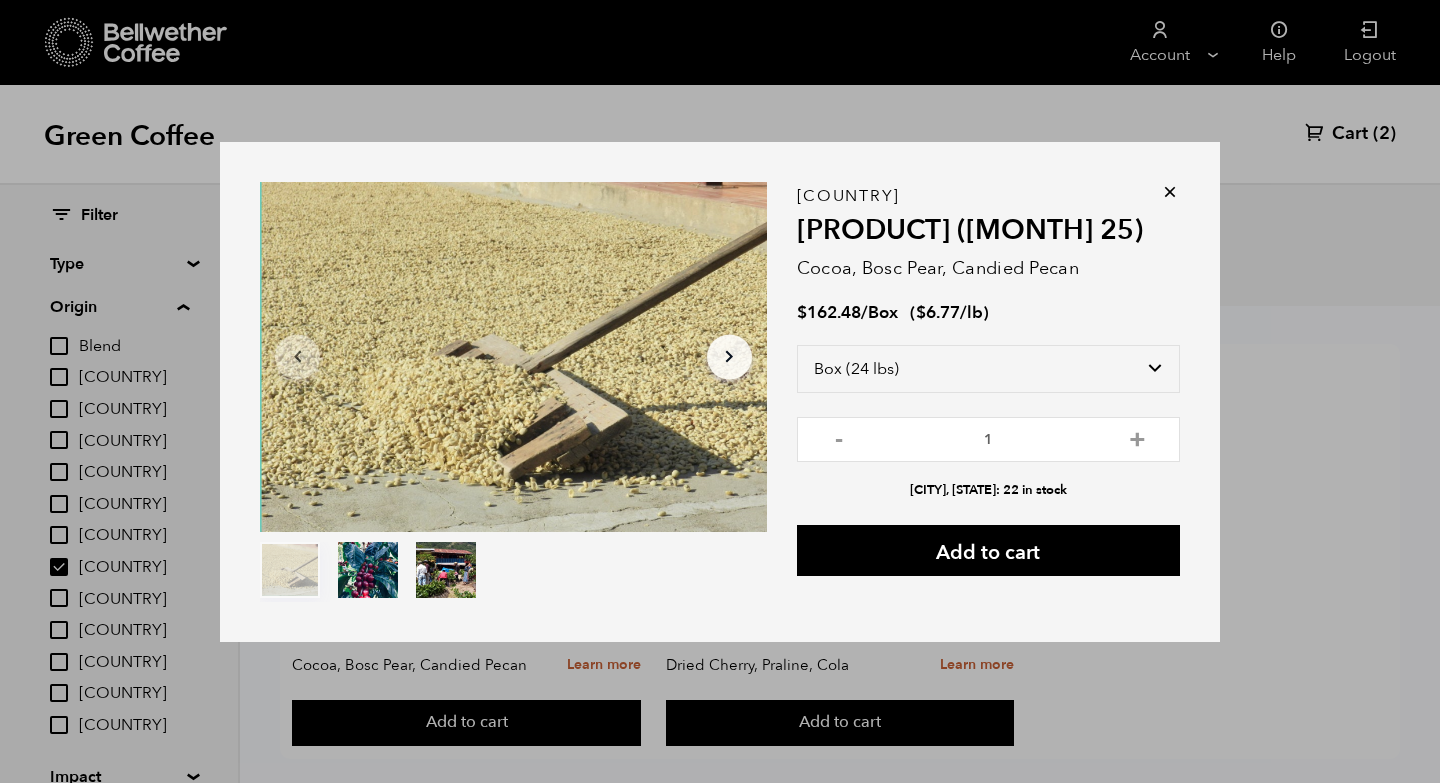 click at bounding box center (1170, 192) 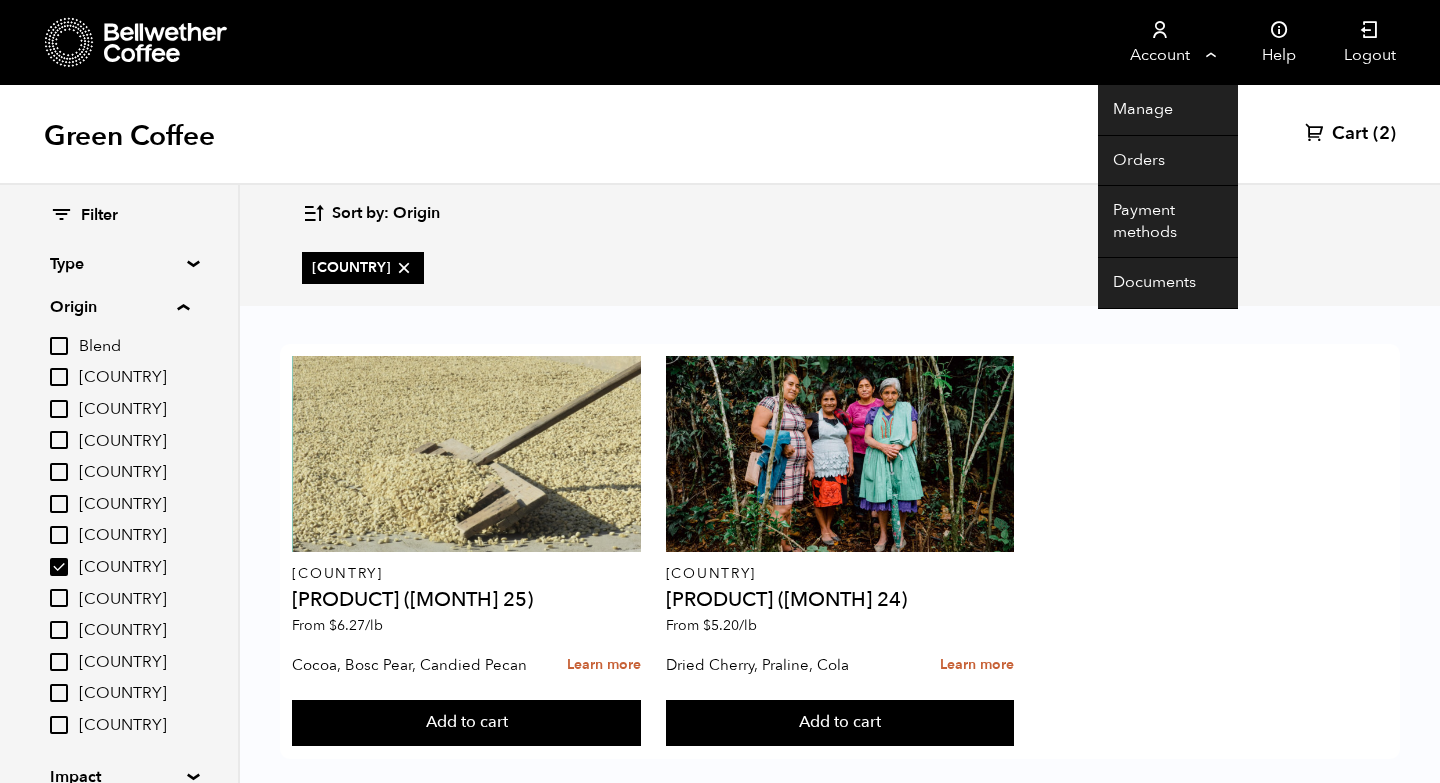 click on "Account" at bounding box center (1159, 42) 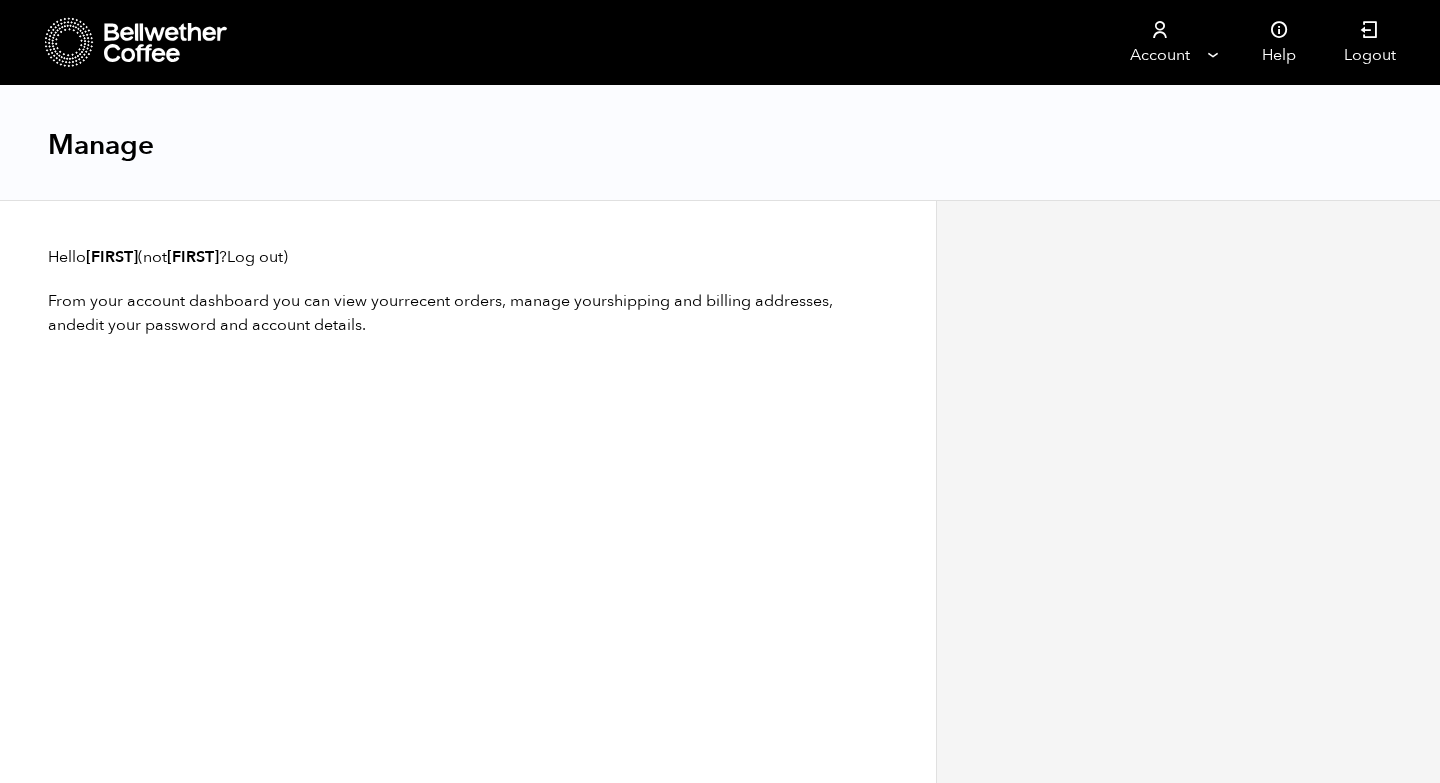 scroll, scrollTop: 0, scrollLeft: 0, axis: both 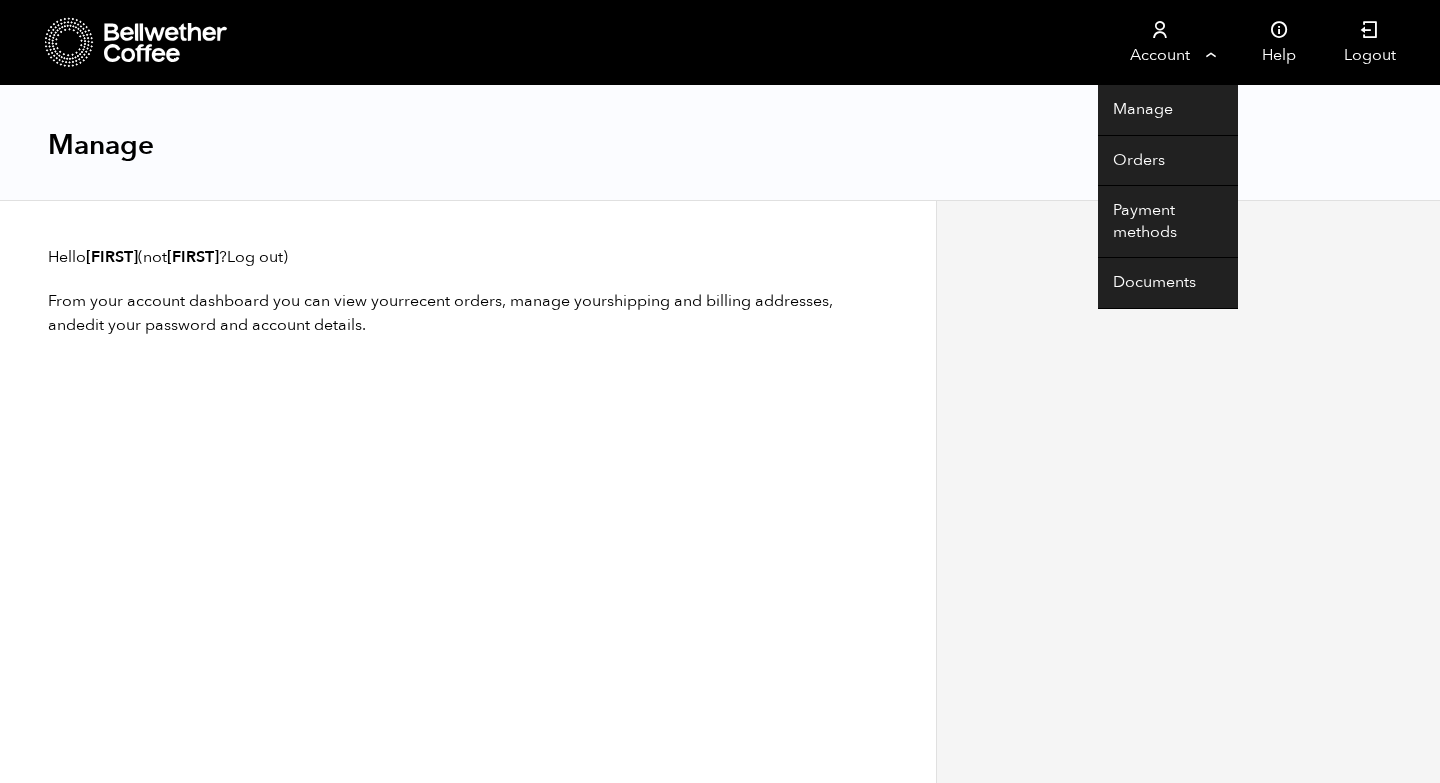 click on "Account" at bounding box center [1159, 42] 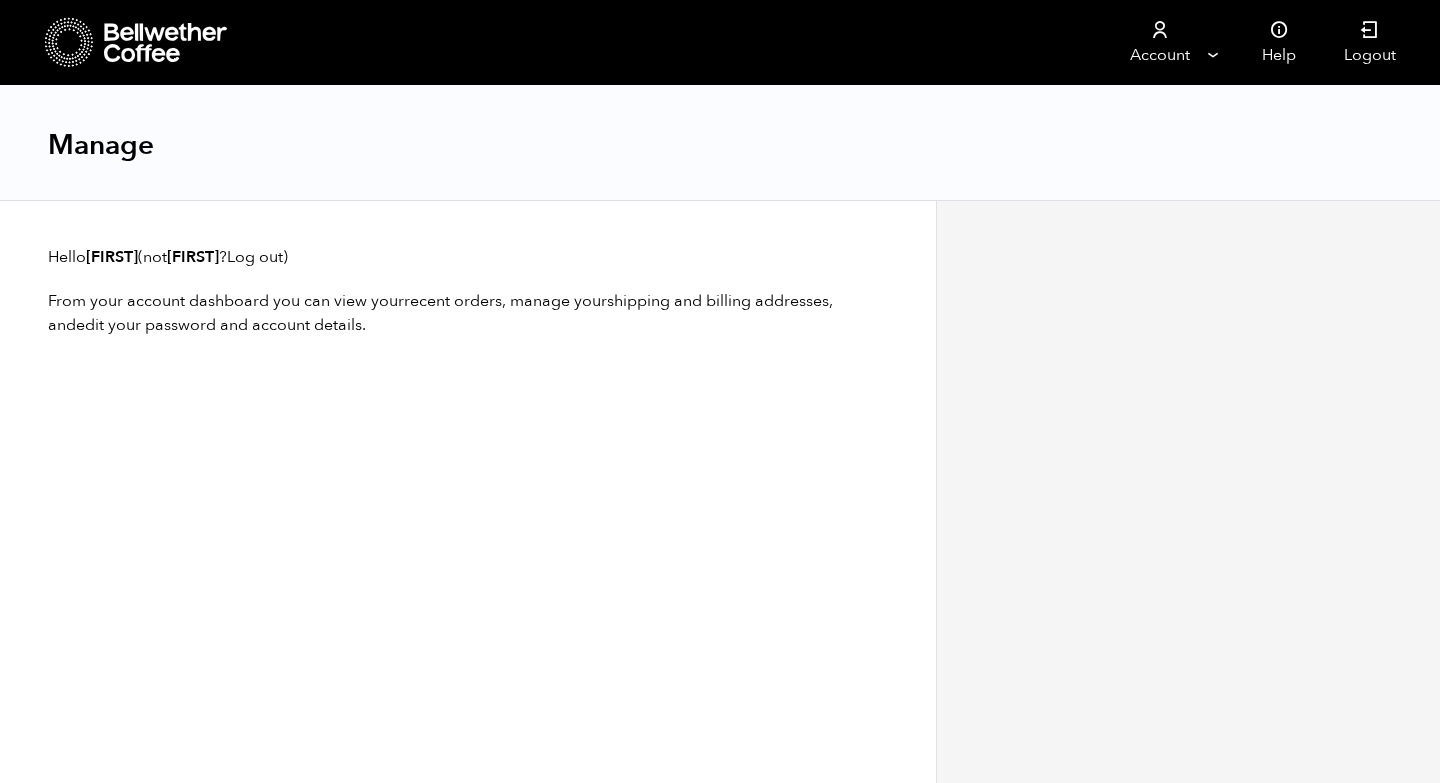 scroll, scrollTop: 0, scrollLeft: 0, axis: both 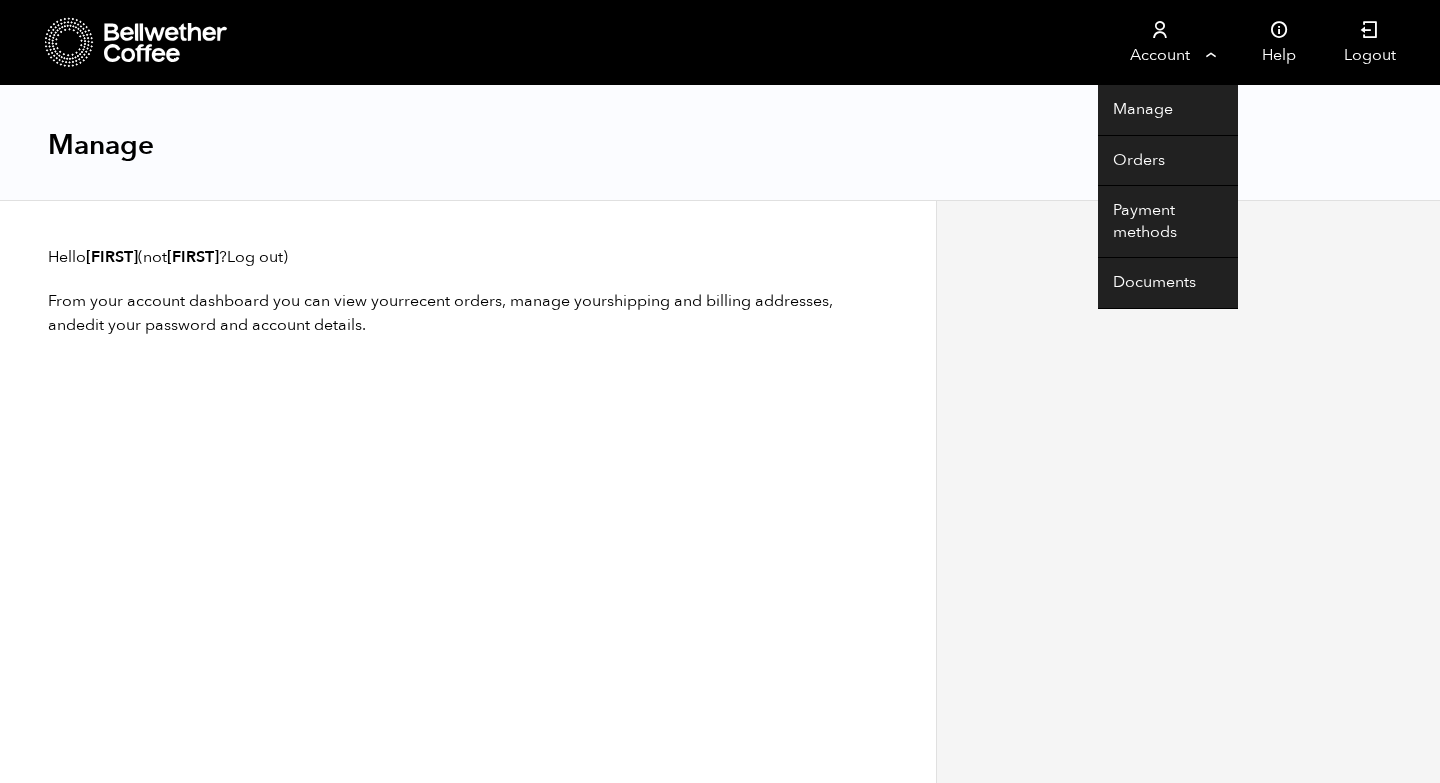 click on "Account" at bounding box center (1159, 42) 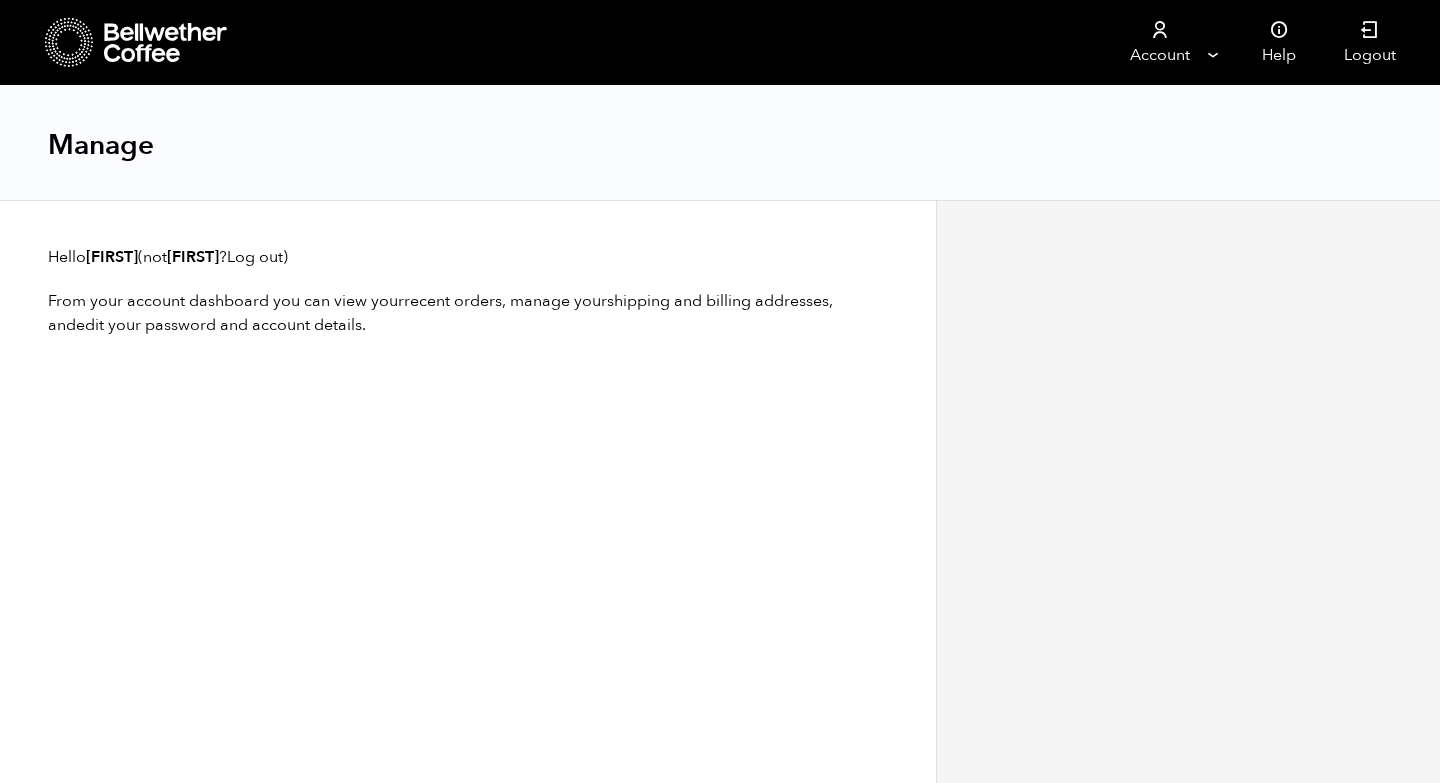 scroll, scrollTop: 0, scrollLeft: 0, axis: both 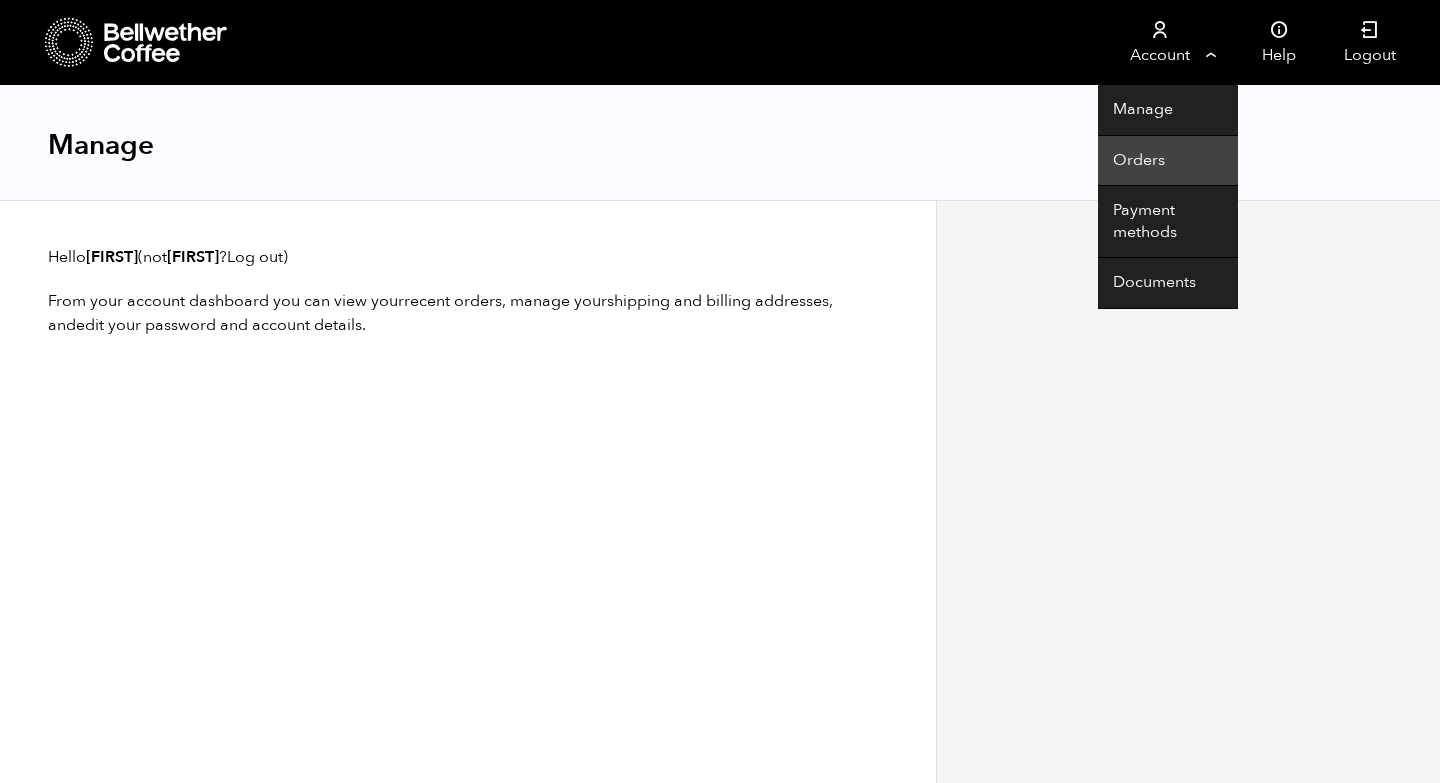 click on "Orders" at bounding box center (1168, 161) 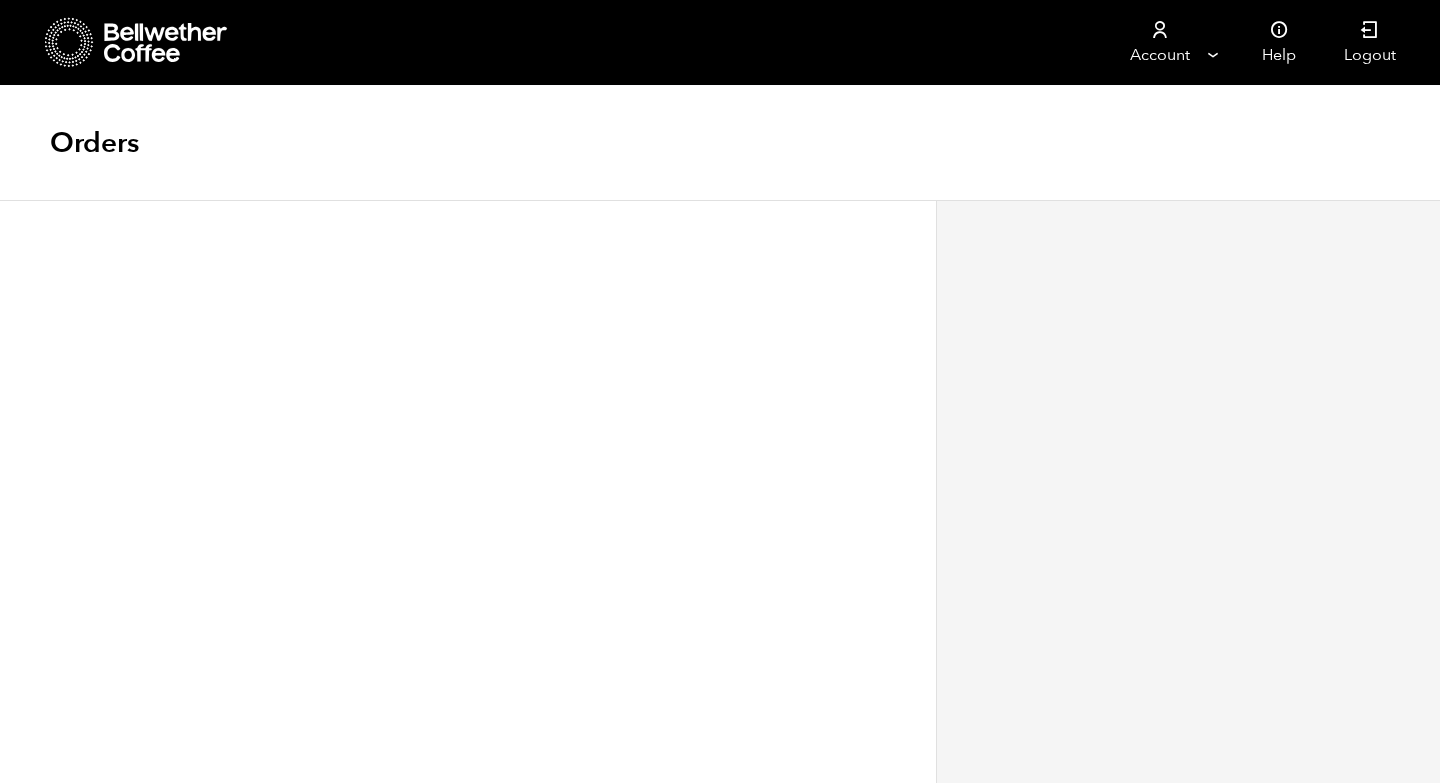 scroll, scrollTop: 0, scrollLeft: 0, axis: both 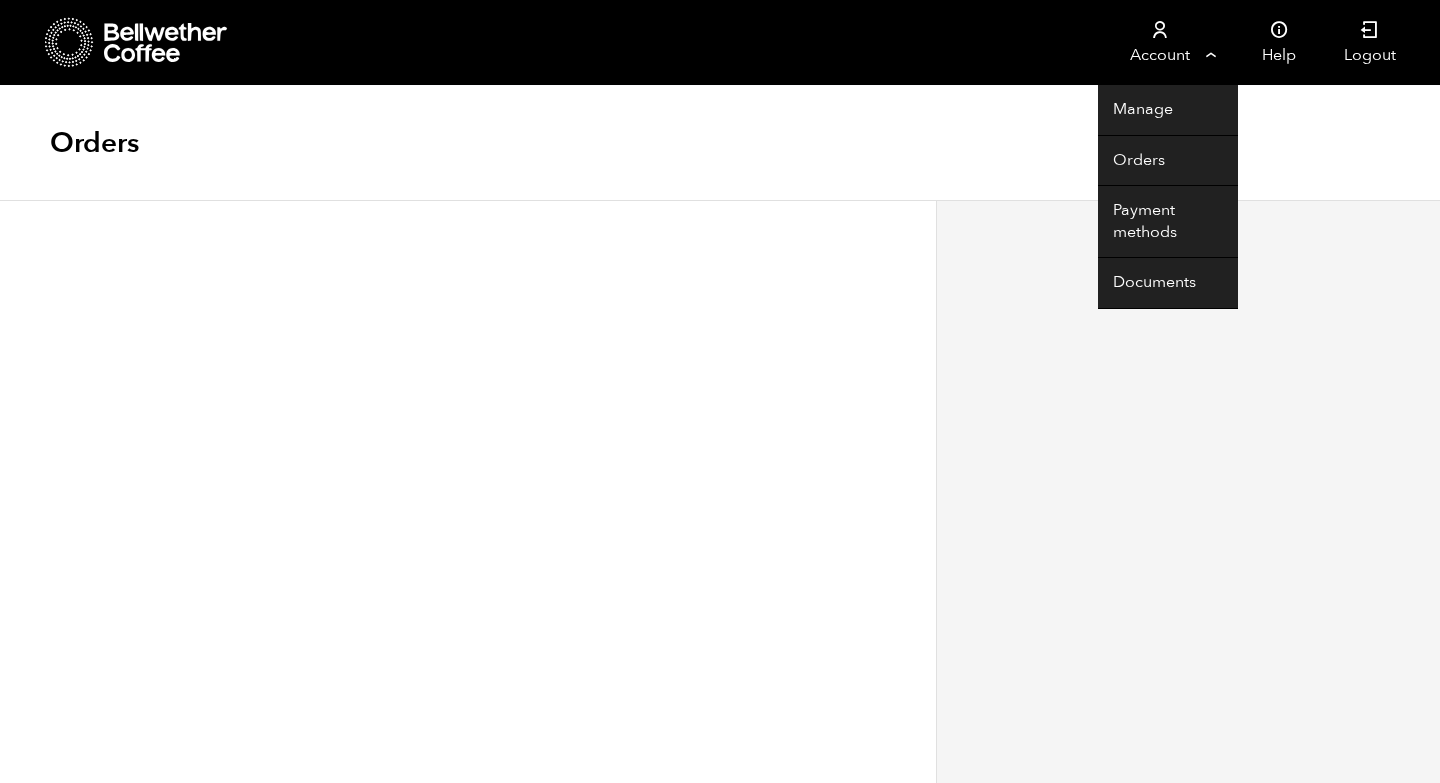 click on "Account" at bounding box center (1159, 42) 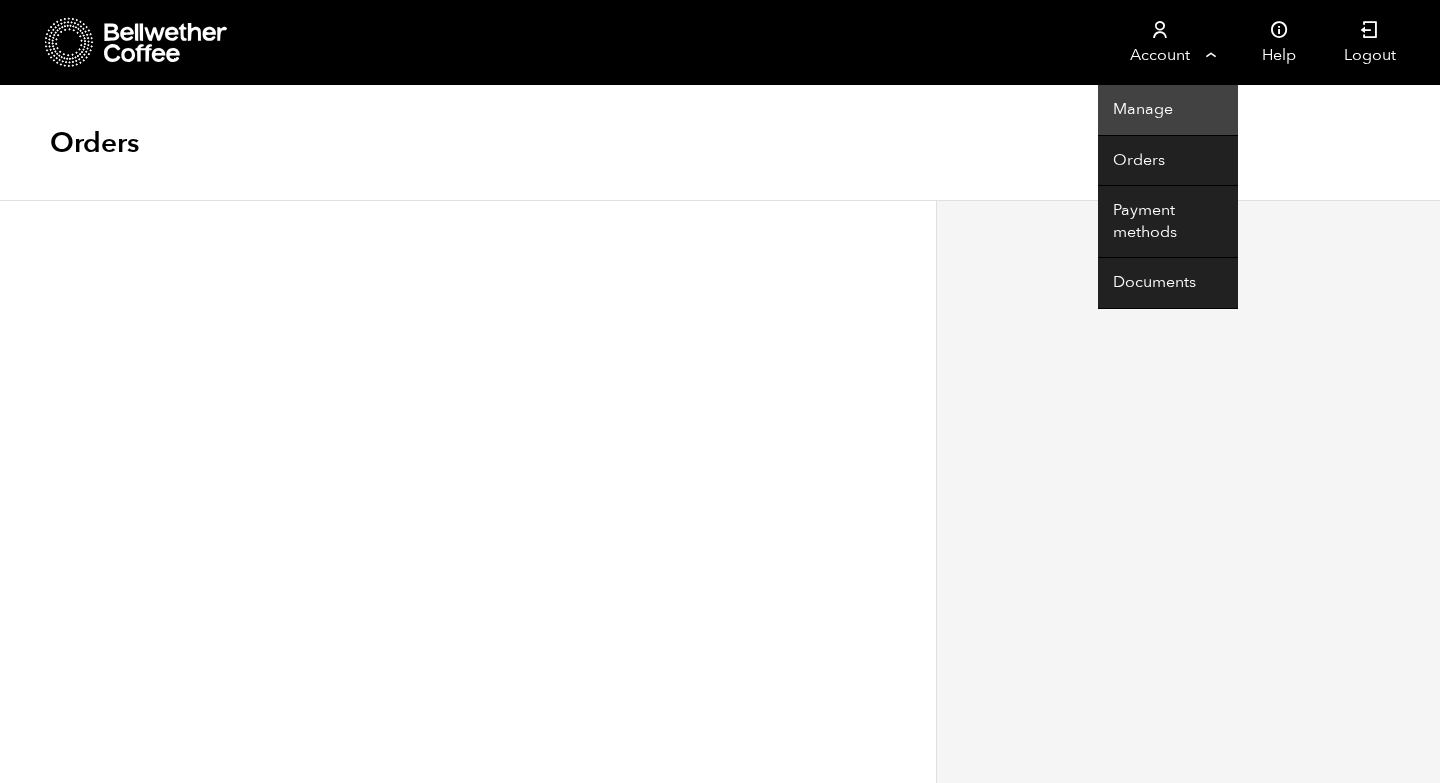 click on "Manage" at bounding box center [1168, 110] 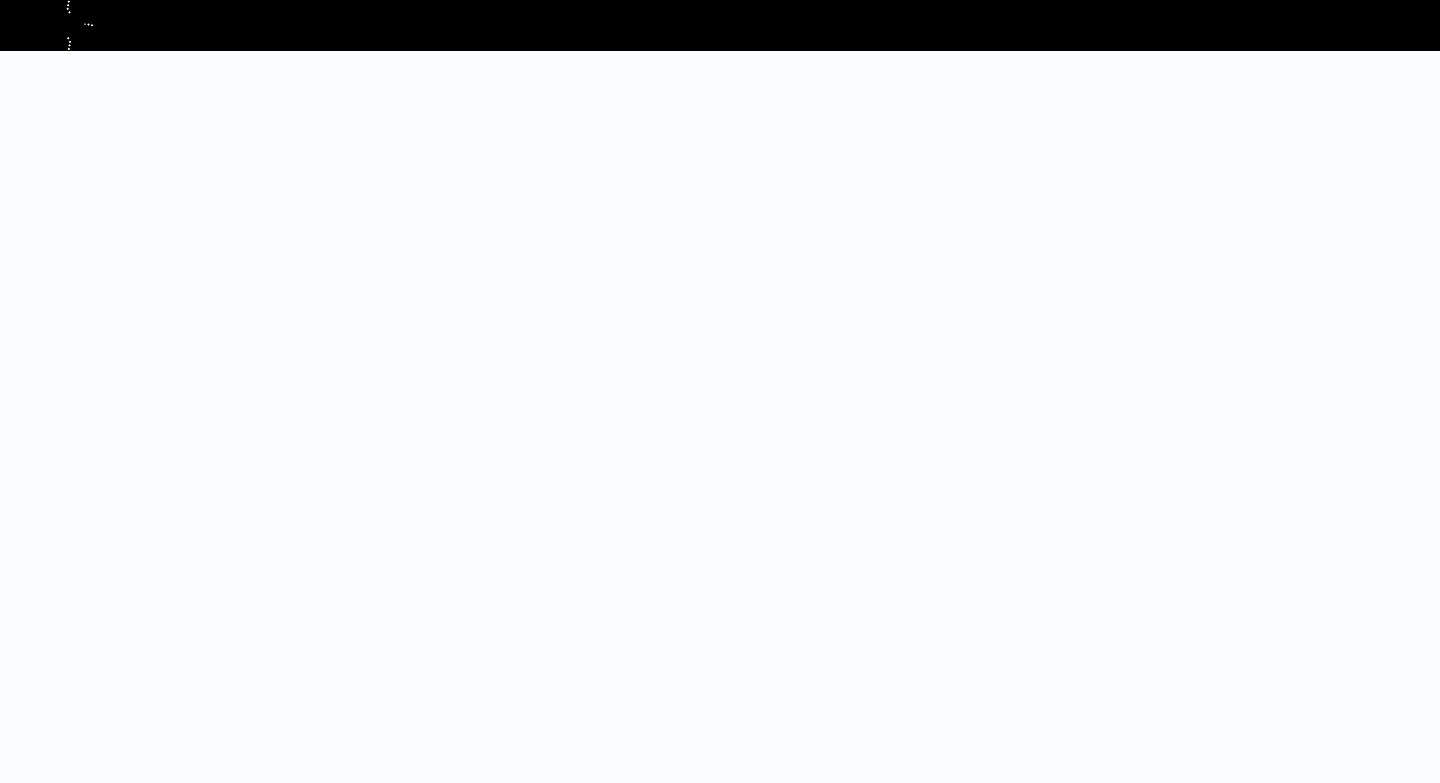 click at bounding box center (144, 25) 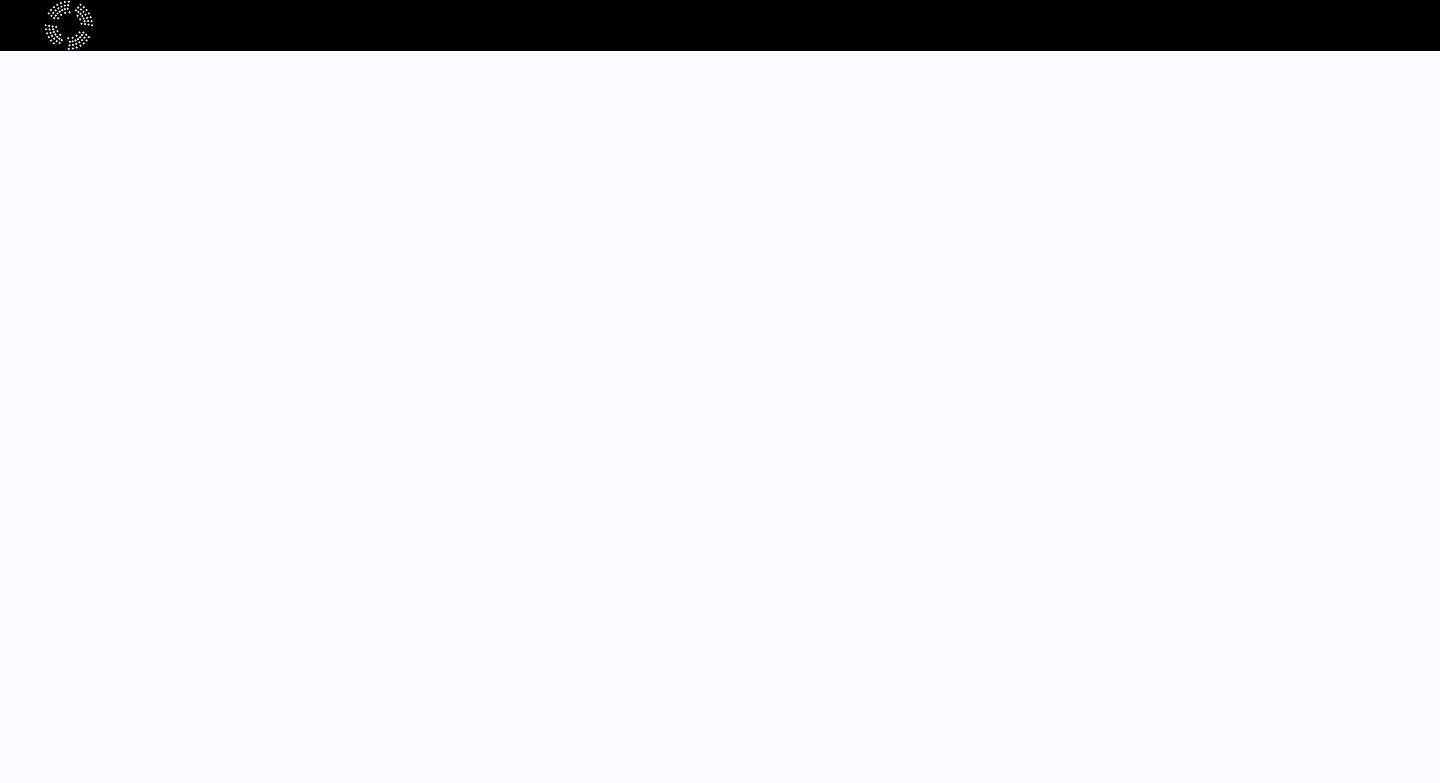 scroll, scrollTop: 0, scrollLeft: 0, axis: both 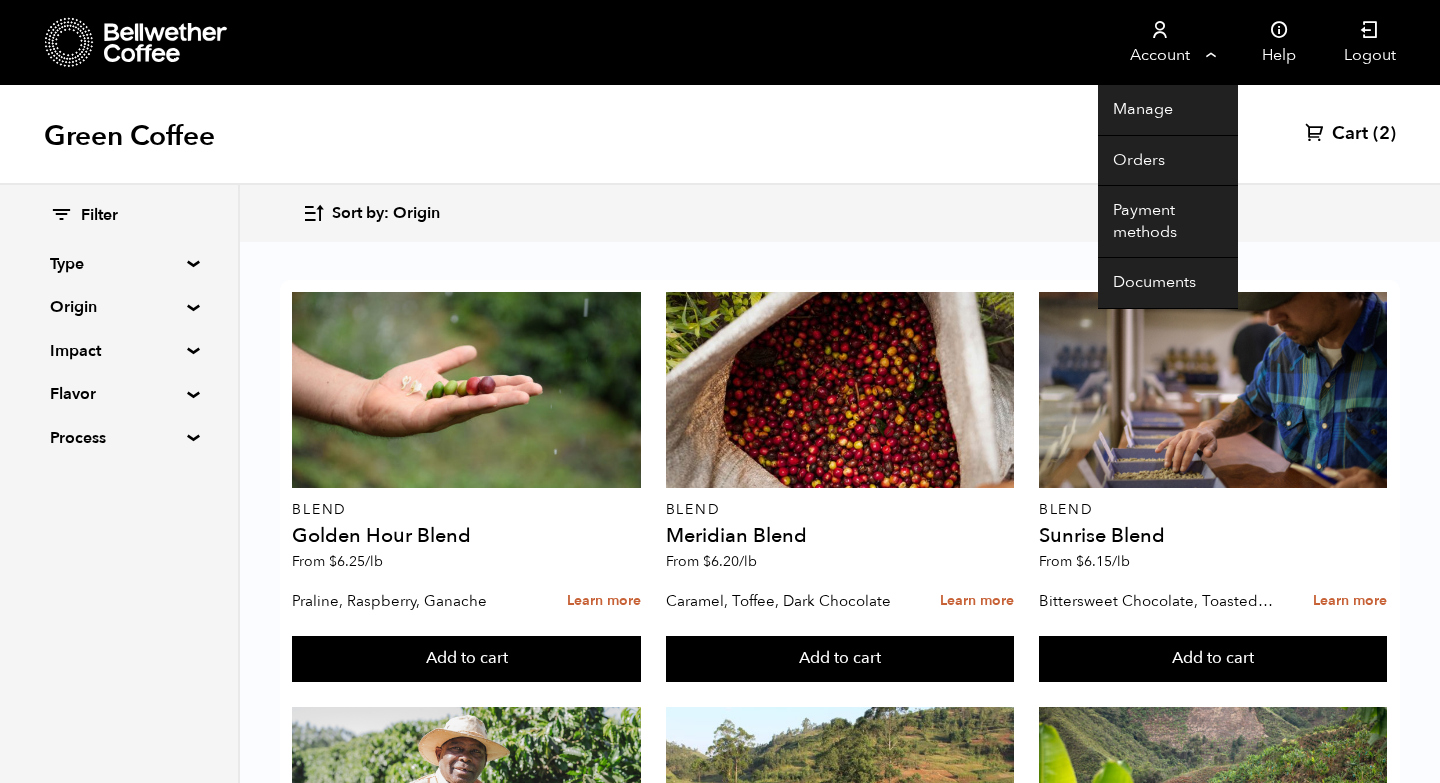 click on "Account" at bounding box center (1159, 42) 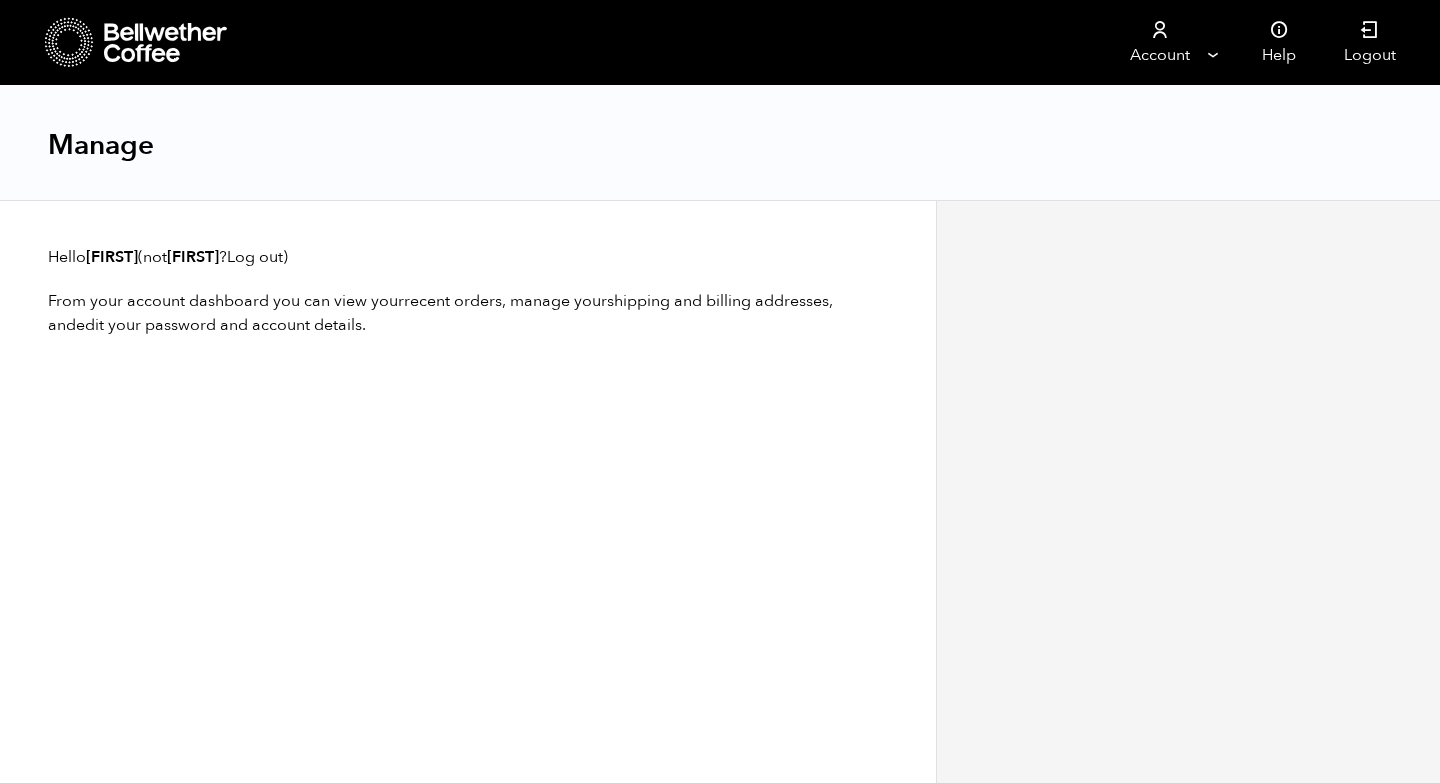 scroll, scrollTop: 0, scrollLeft: 0, axis: both 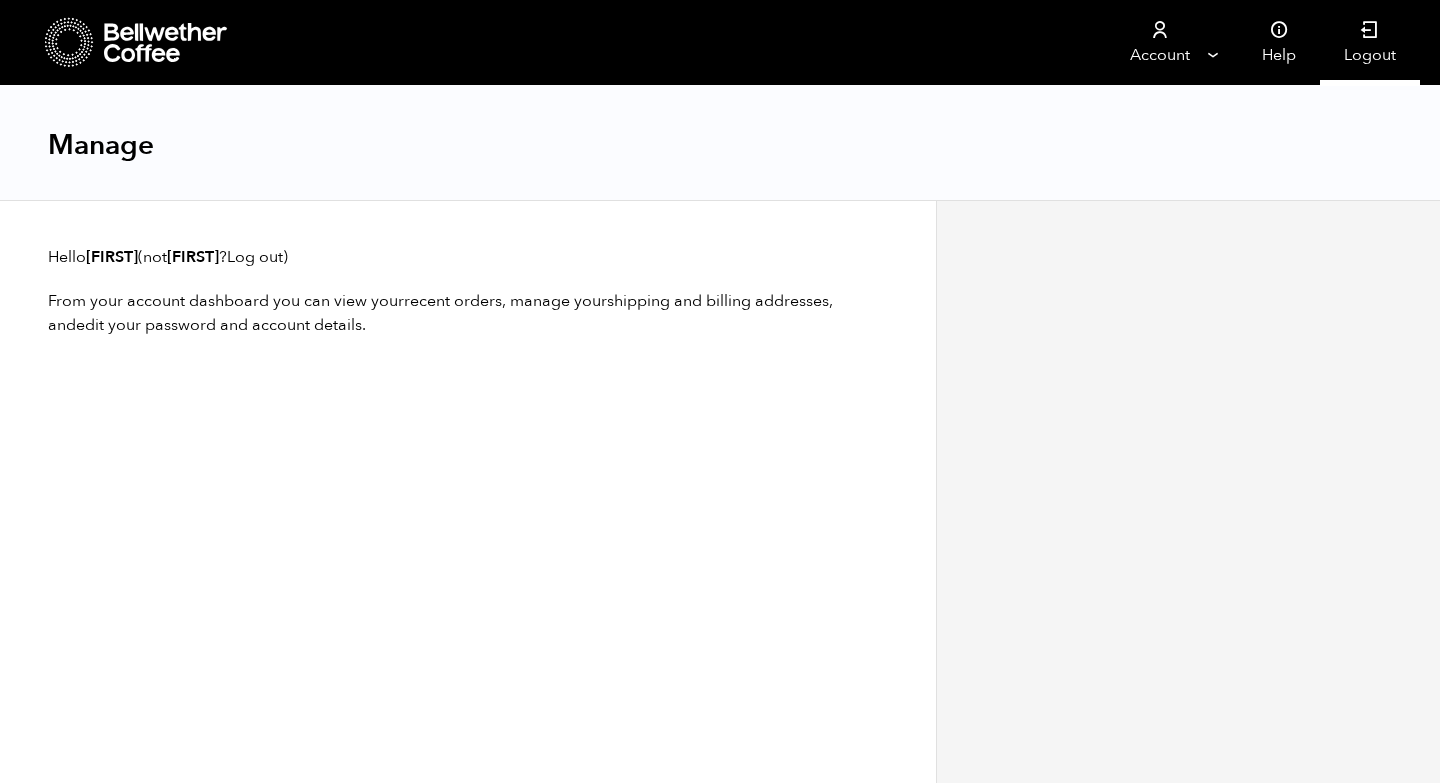 click on "Logout" at bounding box center [1370, 42] 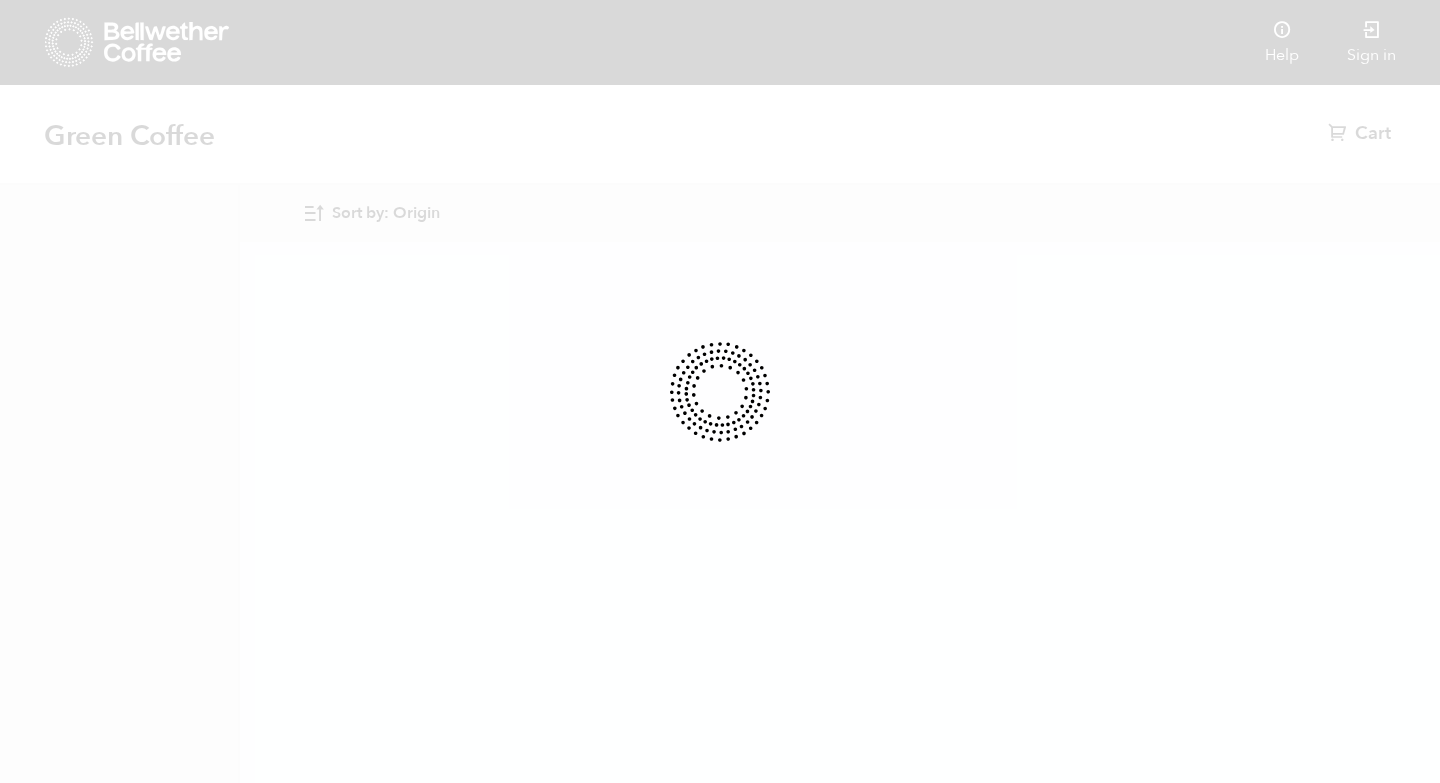 scroll, scrollTop: 0, scrollLeft: 0, axis: both 